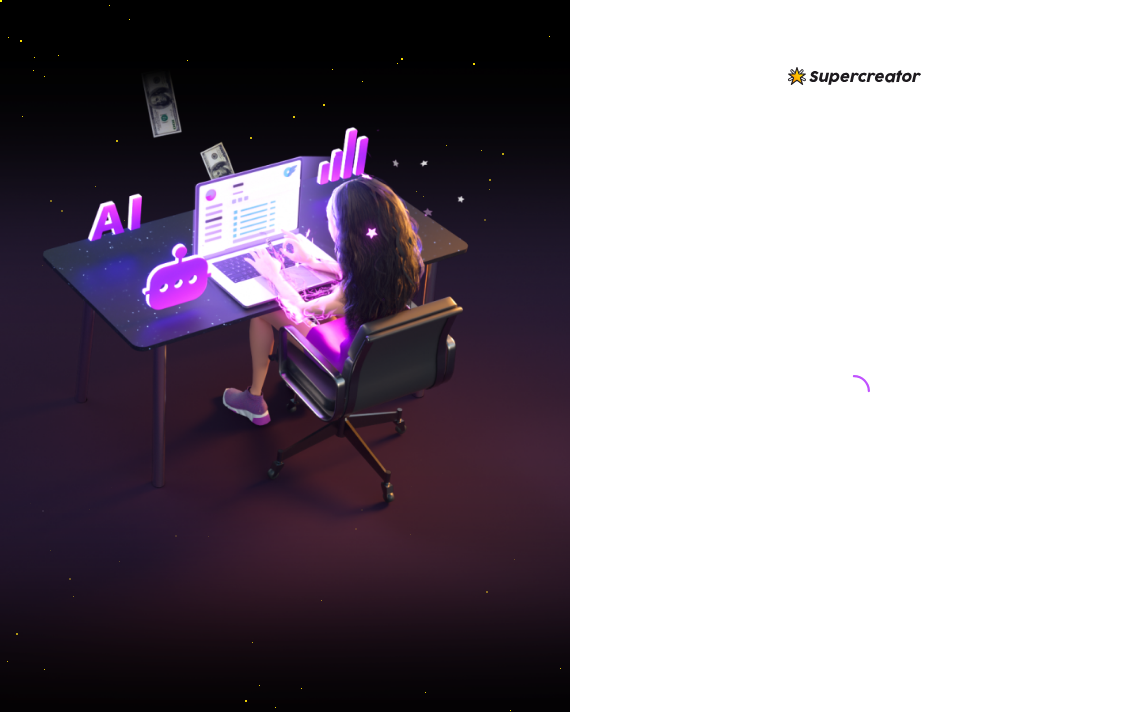 scroll, scrollTop: 0, scrollLeft: 0, axis: both 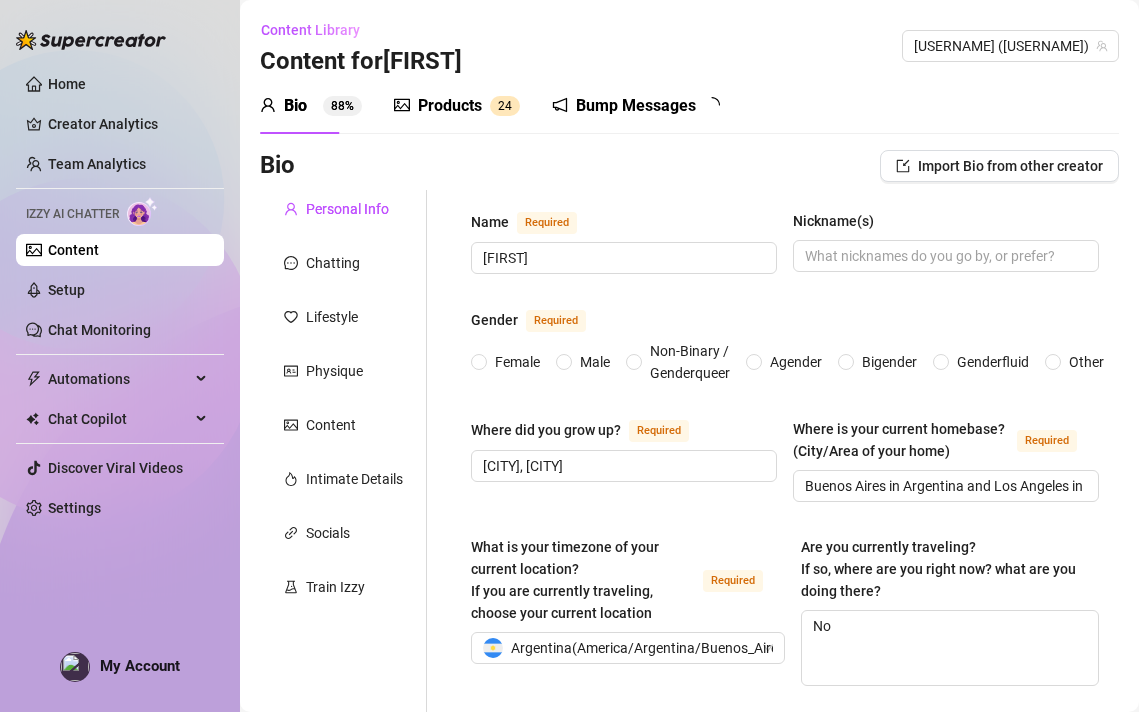 type 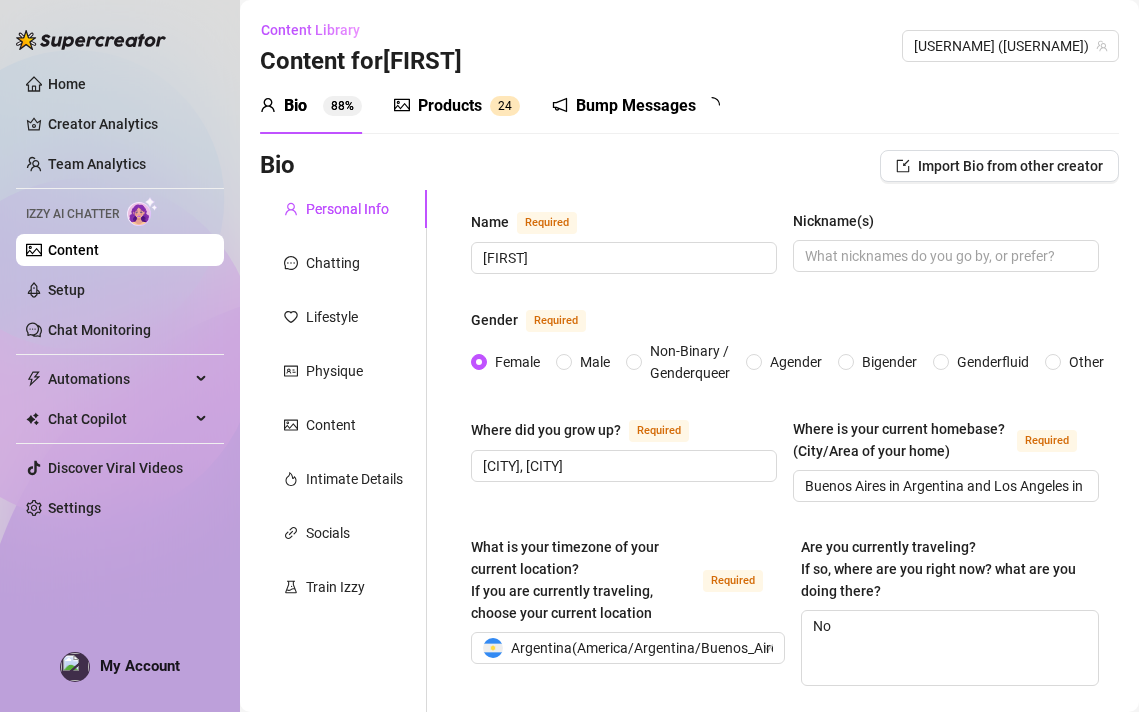 type 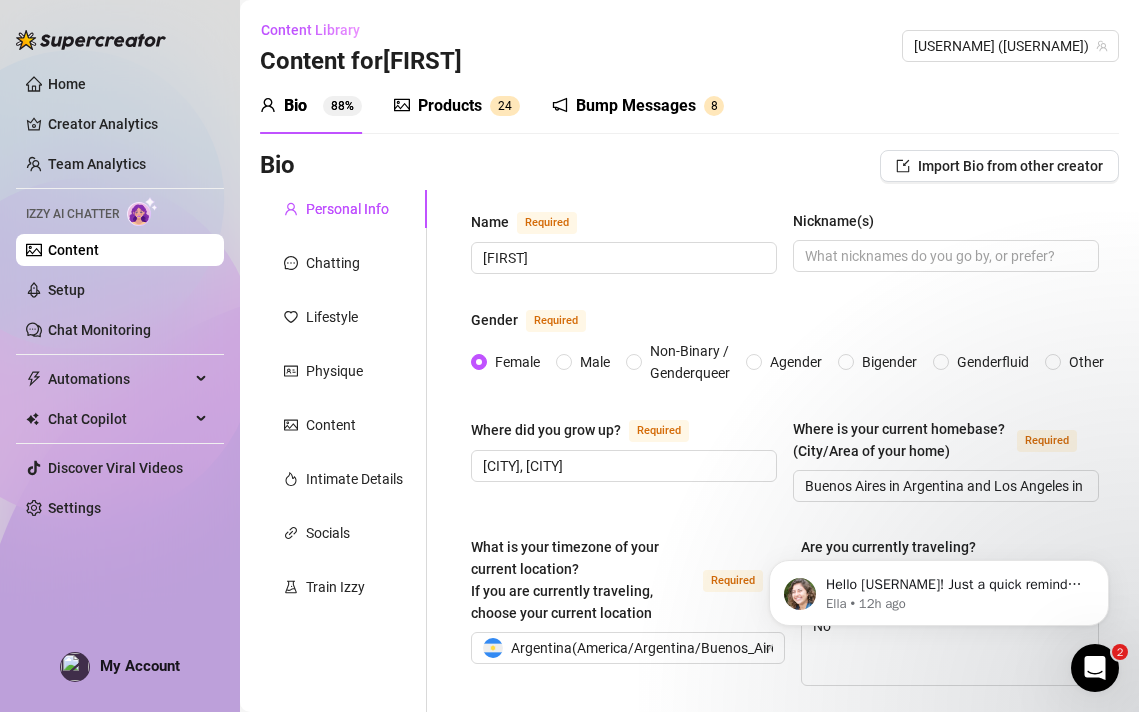 scroll, scrollTop: 0, scrollLeft: 0, axis: both 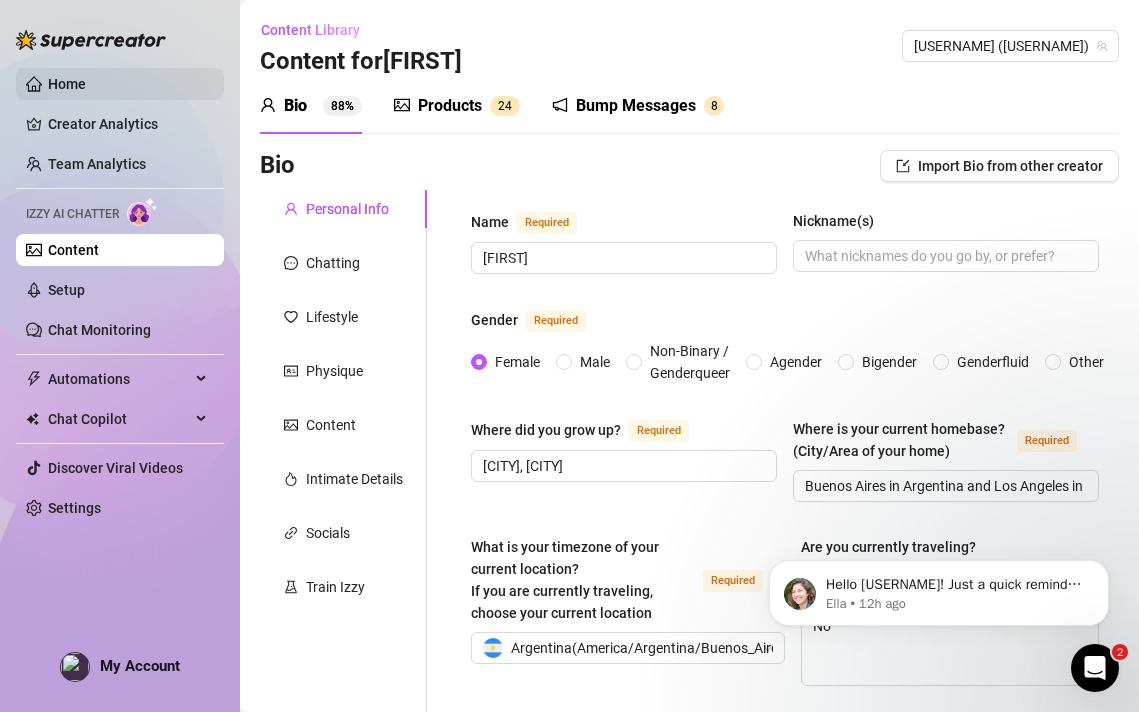 click on "Home" at bounding box center [67, 84] 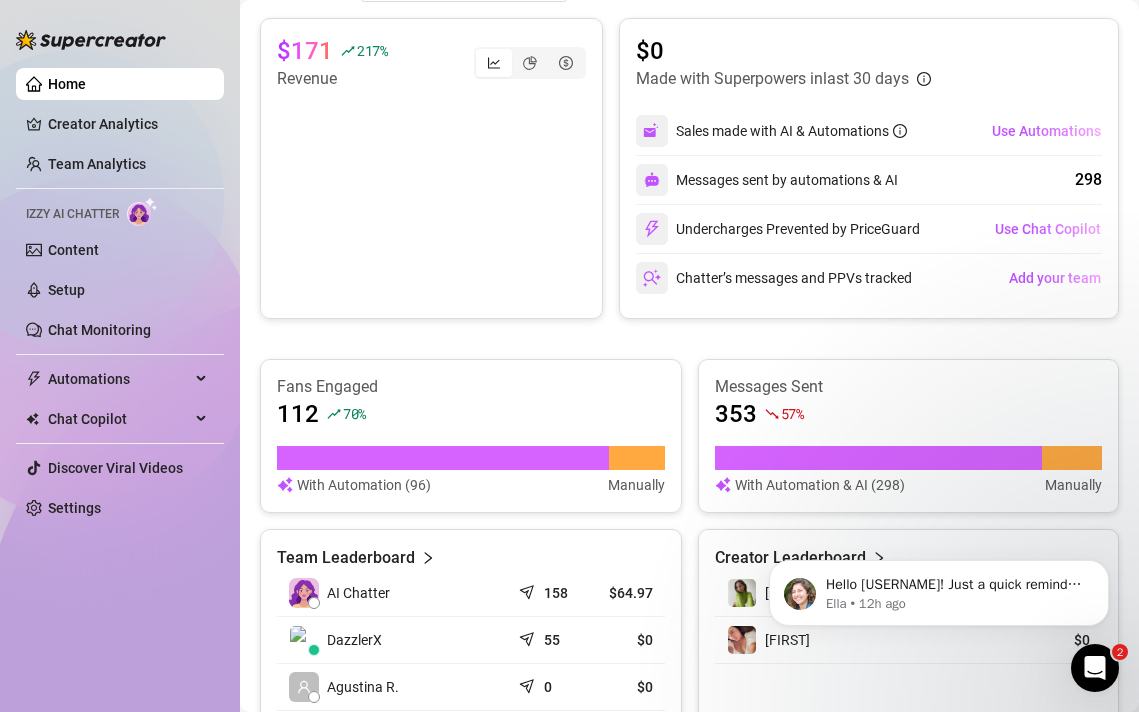 scroll, scrollTop: 451, scrollLeft: 0, axis: vertical 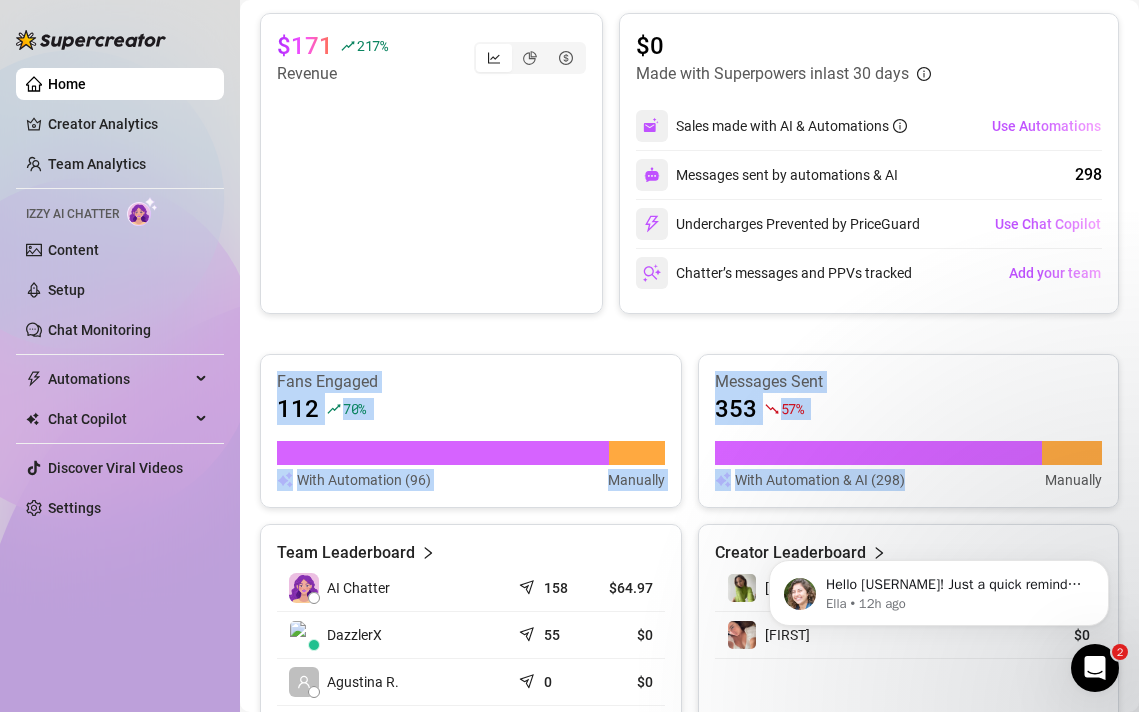 drag, startPoint x: 810, startPoint y: 504, endPoint x: 857, endPoint y: 302, distance: 207.39575 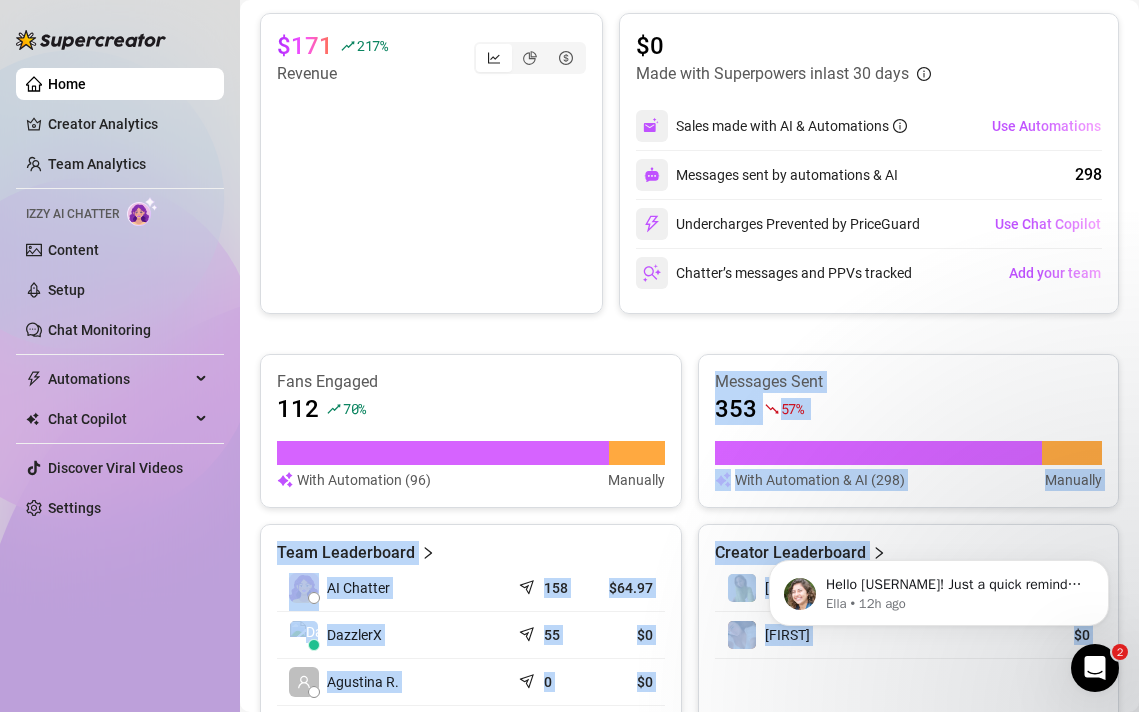 drag, startPoint x: 1633, startPoint y: 882, endPoint x: 851, endPoint y: 521, distance: 861.30426 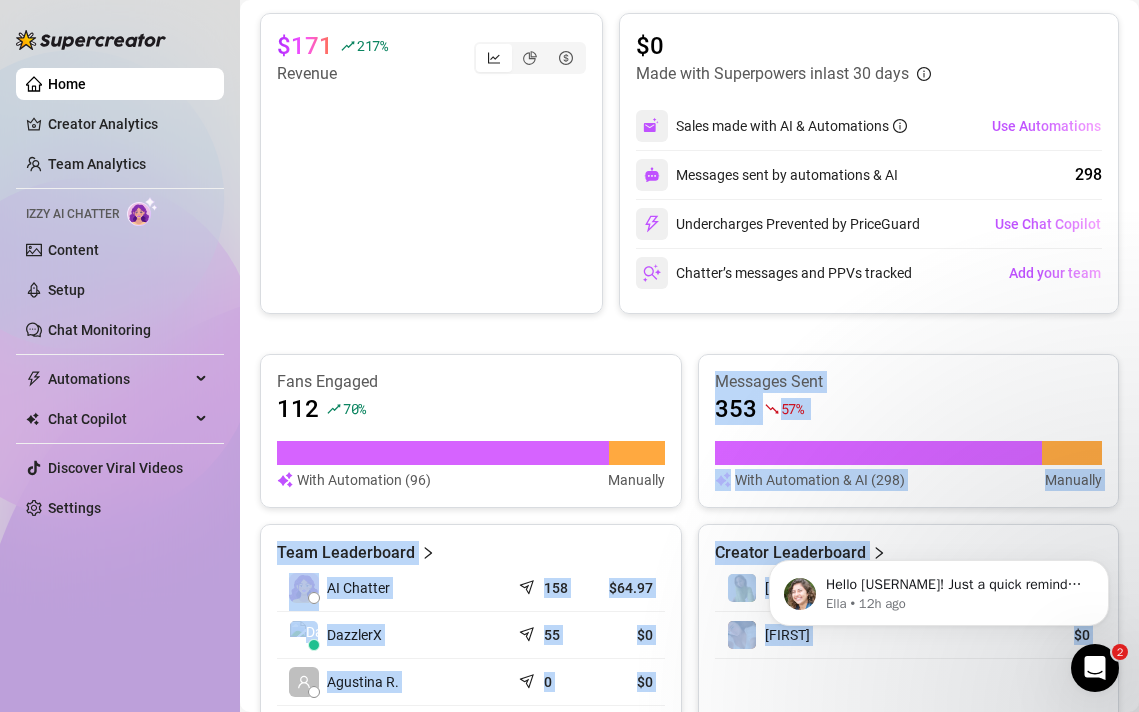 click on "Fans Engaged 112 70 % With Automation (96) Manually Messages Sent 353 57 % With Automation & AI (298) Manually Team Leaderboard AI Chatter 158 $64.97 [USERNAME] 55 $0 Agustina R. 0 $0 Creator Leaderboard Amaia $170.95 Taylor $0" at bounding box center [689, 538] 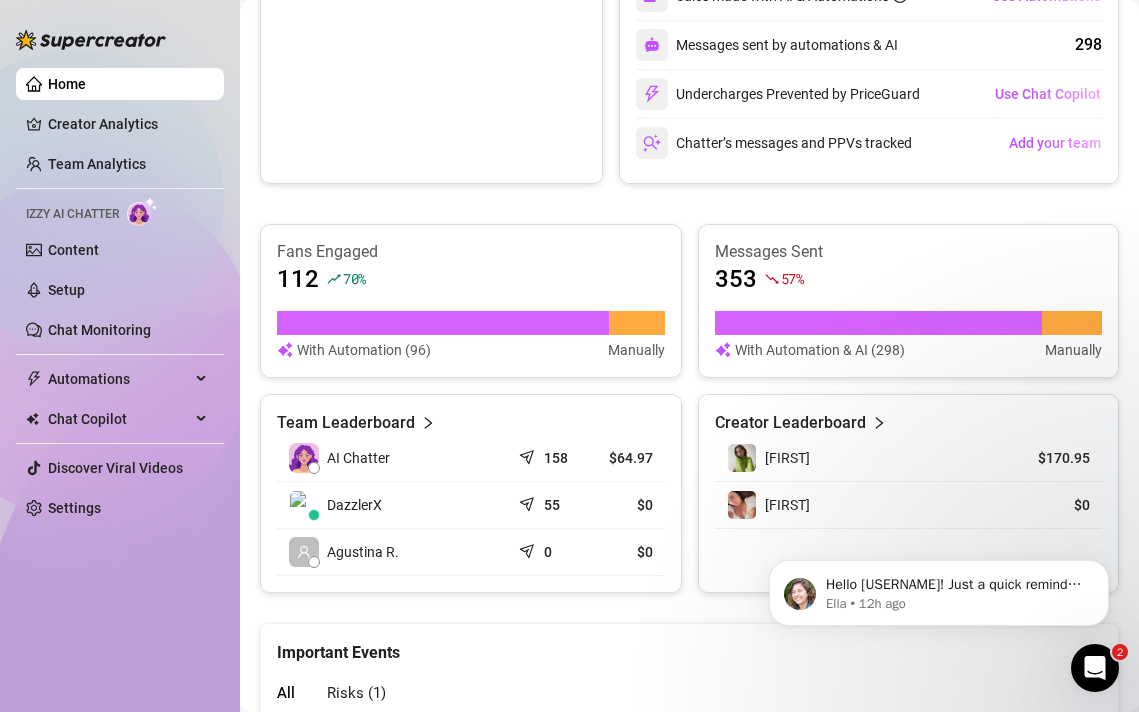scroll, scrollTop: 593, scrollLeft: 0, axis: vertical 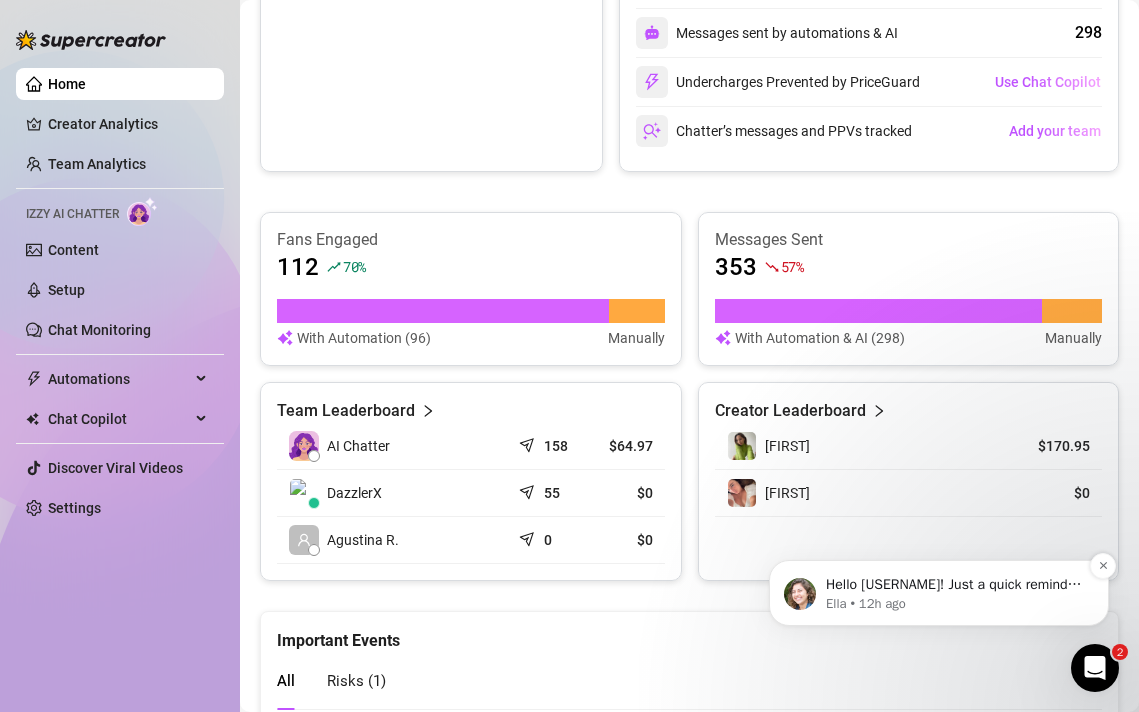 click on "Hello [USERNAME]! Just a quick reminder that we have bunch of resources for whenever you need something: 🦸‍♀️ Our team: We're always available for you on the chat widget (bottom right corner). 📹 Our Videocourse (link): Learn about our features in our collection of tutorials. 📘 Help Center (link): an in depth overview with best practices on the every feature, if you are more of a reader! Anything I could help you with? We're just a message away. Ella • 12h ago" at bounding box center (939, 593) 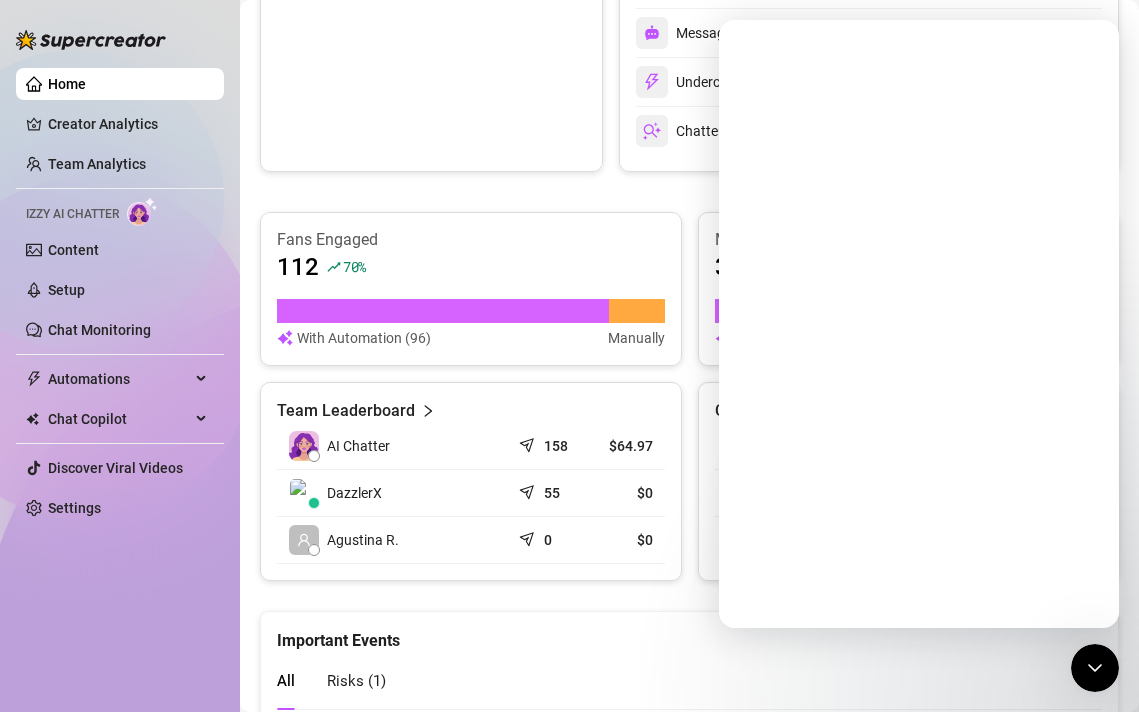 scroll, scrollTop: 0, scrollLeft: 0, axis: both 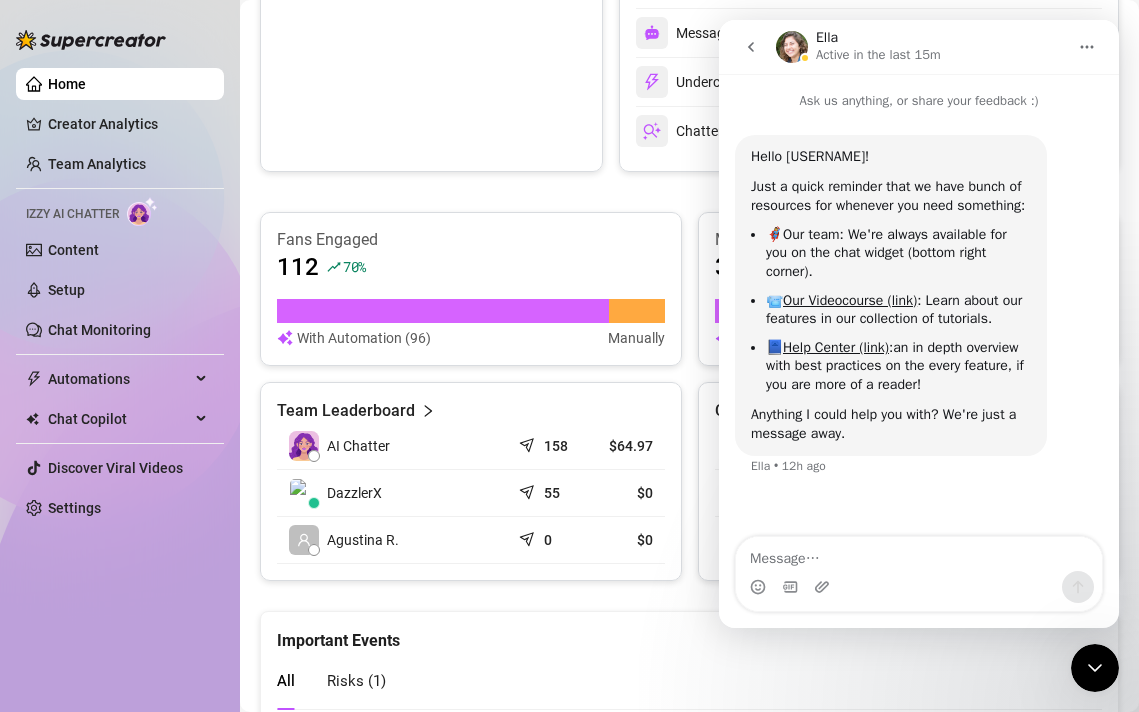 click on "📘  Help Center (link) :  an in depth overview with best practices on the every feature, if you are more of a reader!" at bounding box center (898, 367) 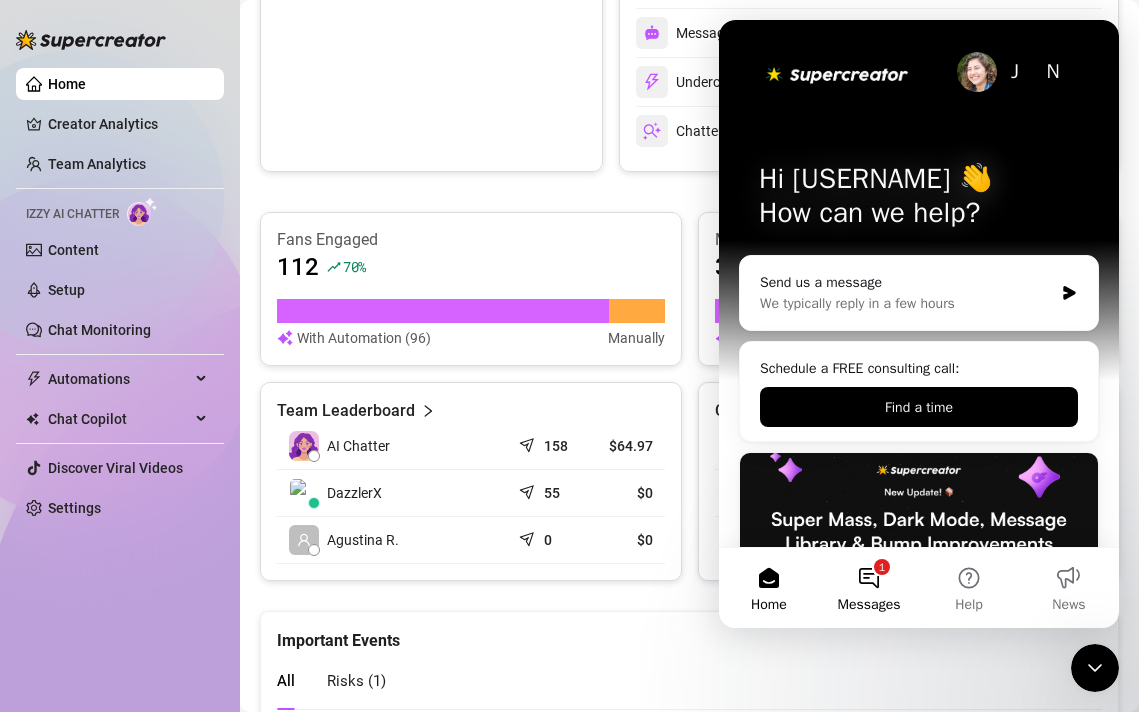 click on "1 Messages" at bounding box center (869, 588) 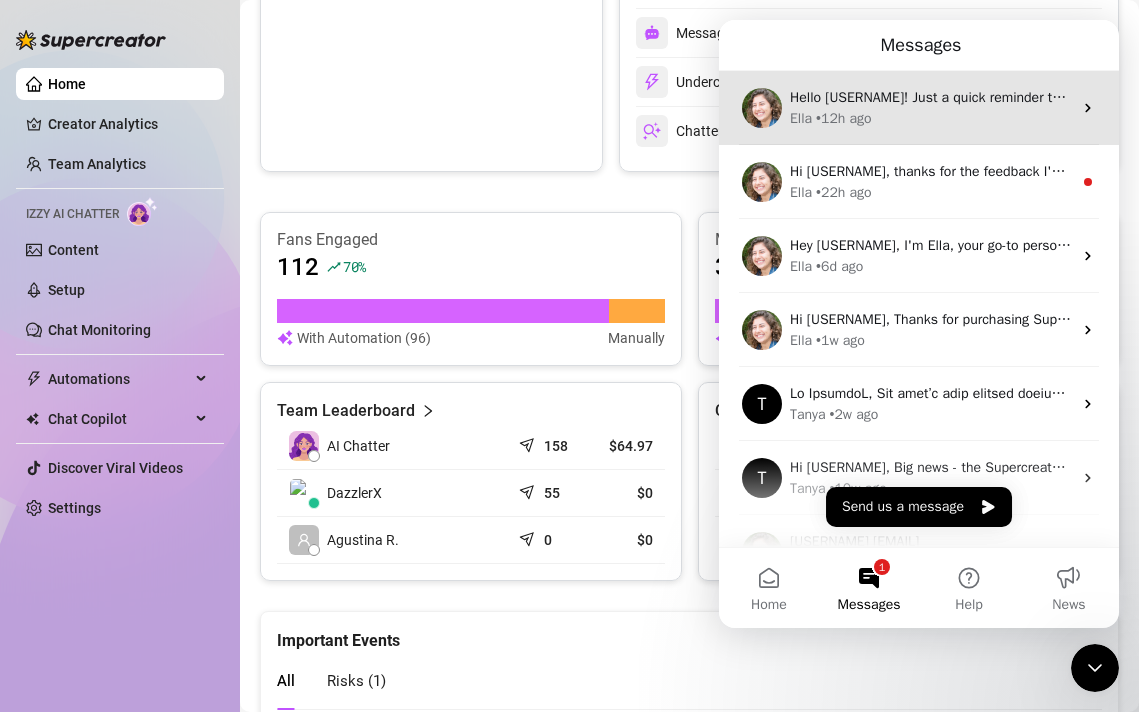 click on "Ella • 12h ago" at bounding box center [931, 118] 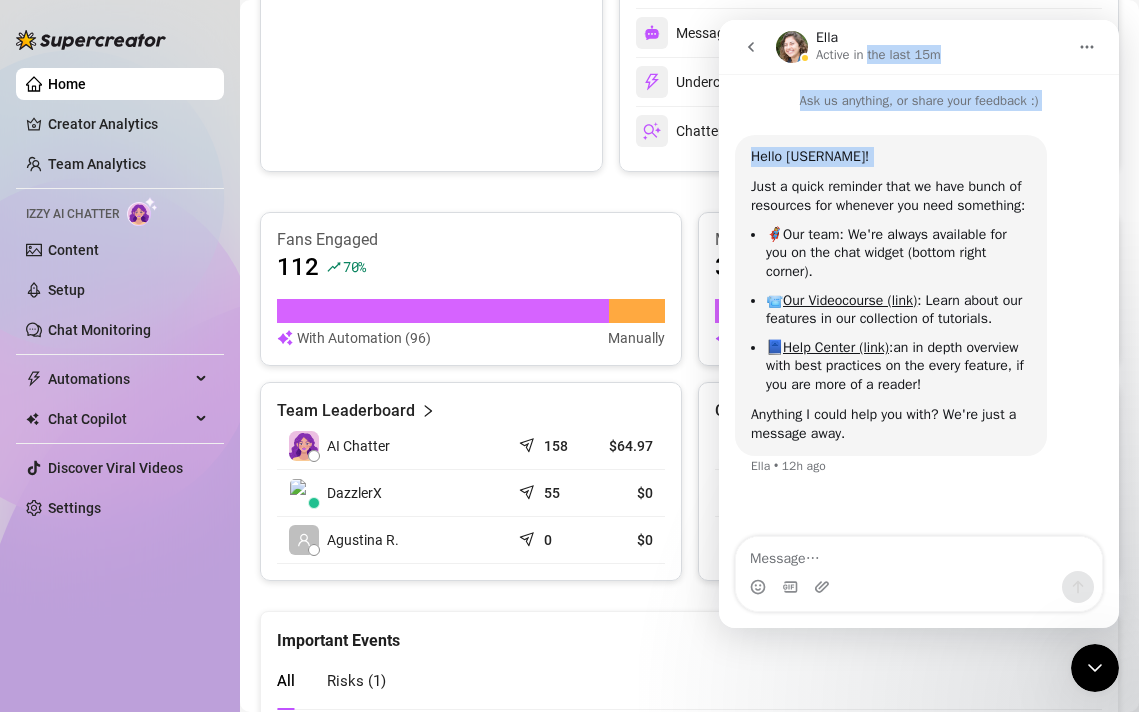 drag, startPoint x: 870, startPoint y: 55, endPoint x: 876, endPoint y: 168, distance: 113.15918 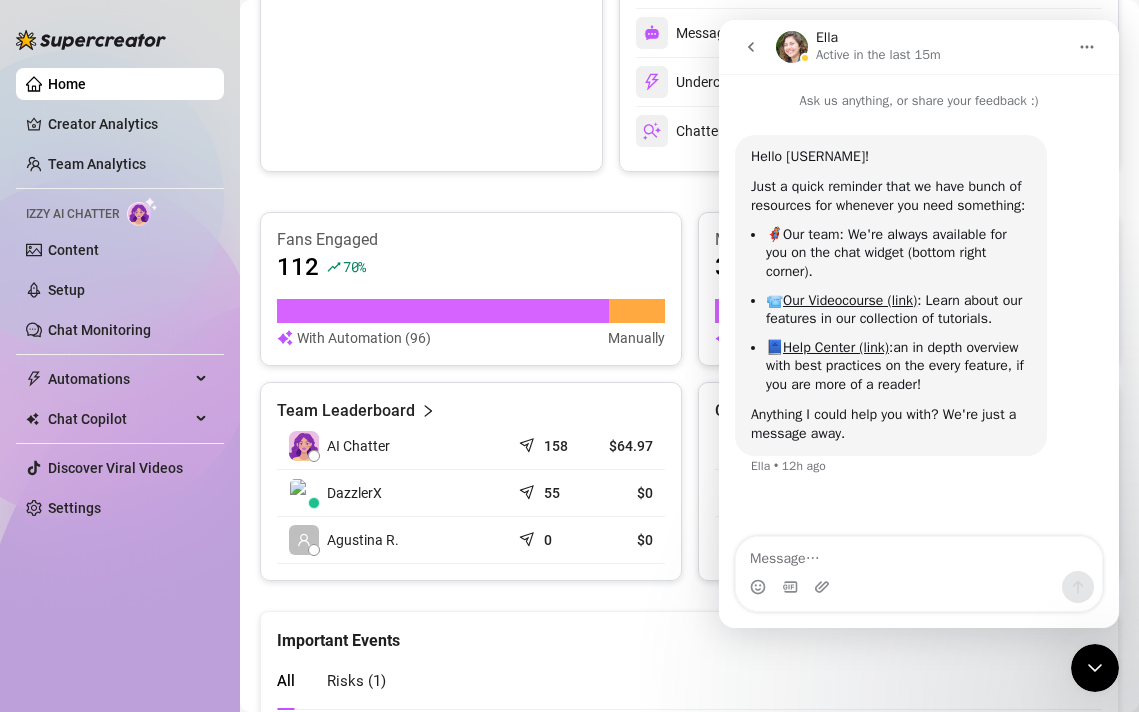 click on "Fans Engaged" at bounding box center (471, 240) 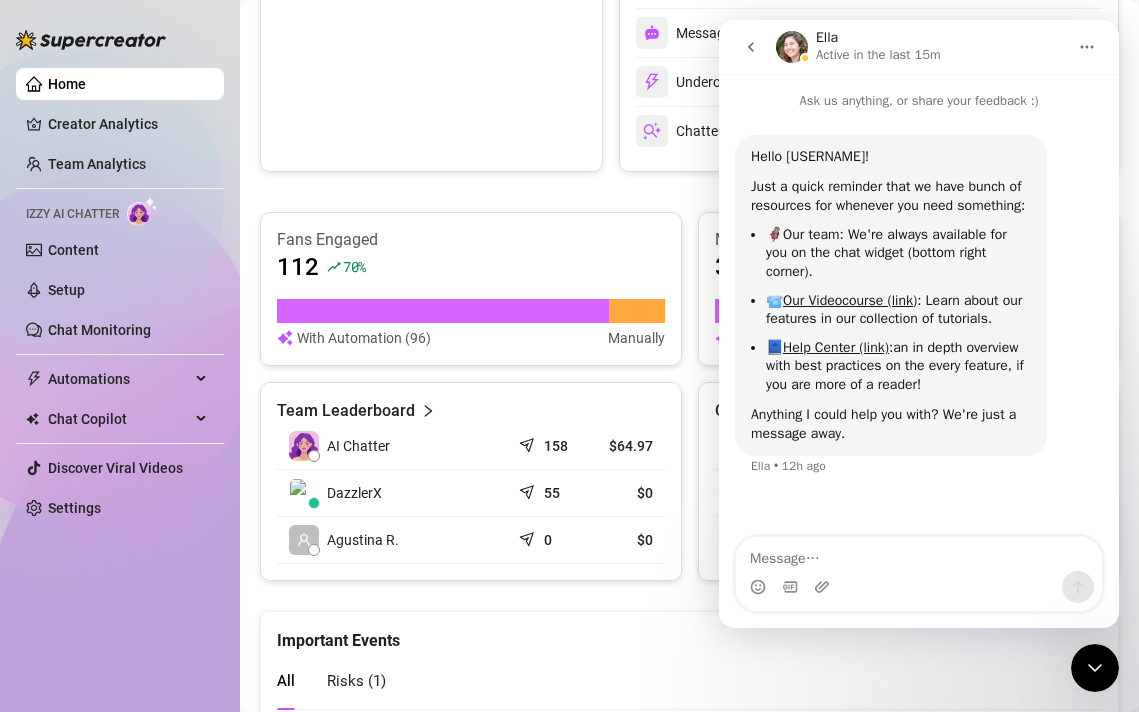 click on "Help Center (link)" at bounding box center [836, 347] 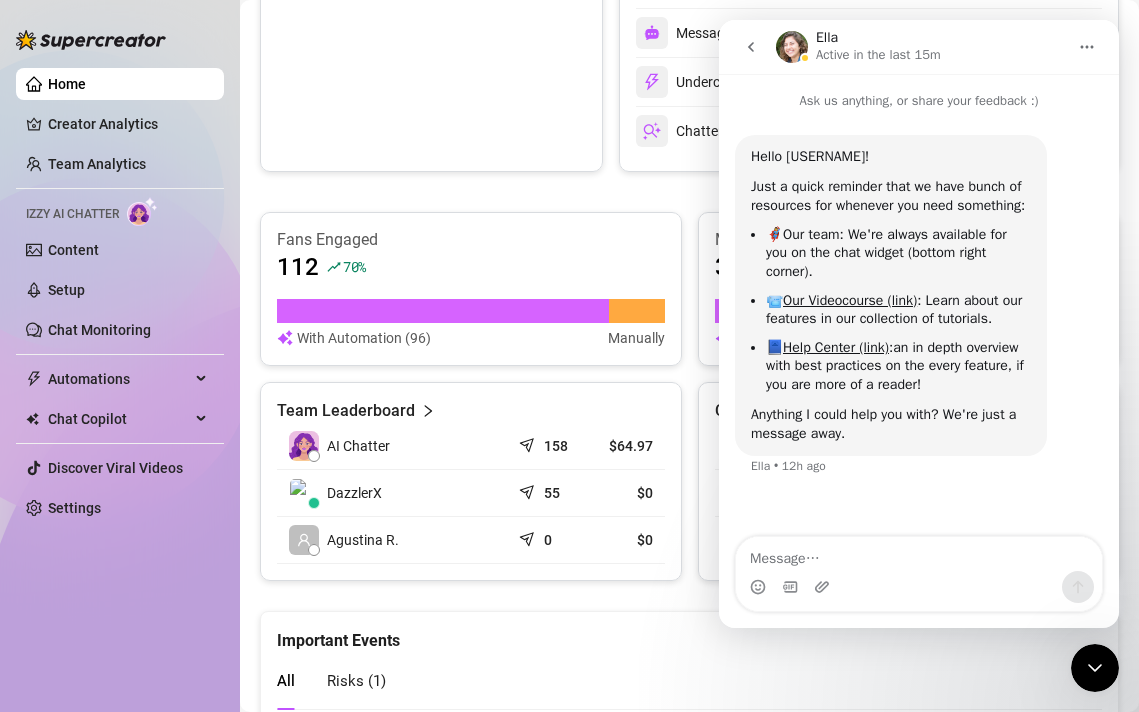 click on "112 70 %" at bounding box center (471, 267) 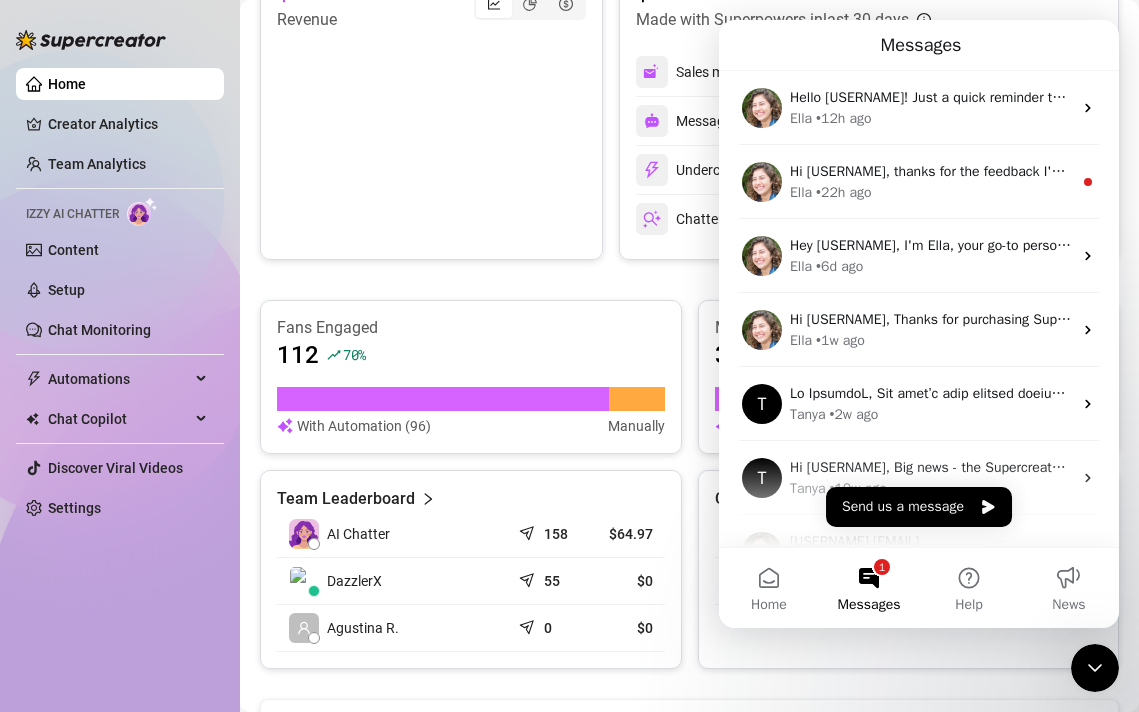 scroll, scrollTop: 464, scrollLeft: 0, axis: vertical 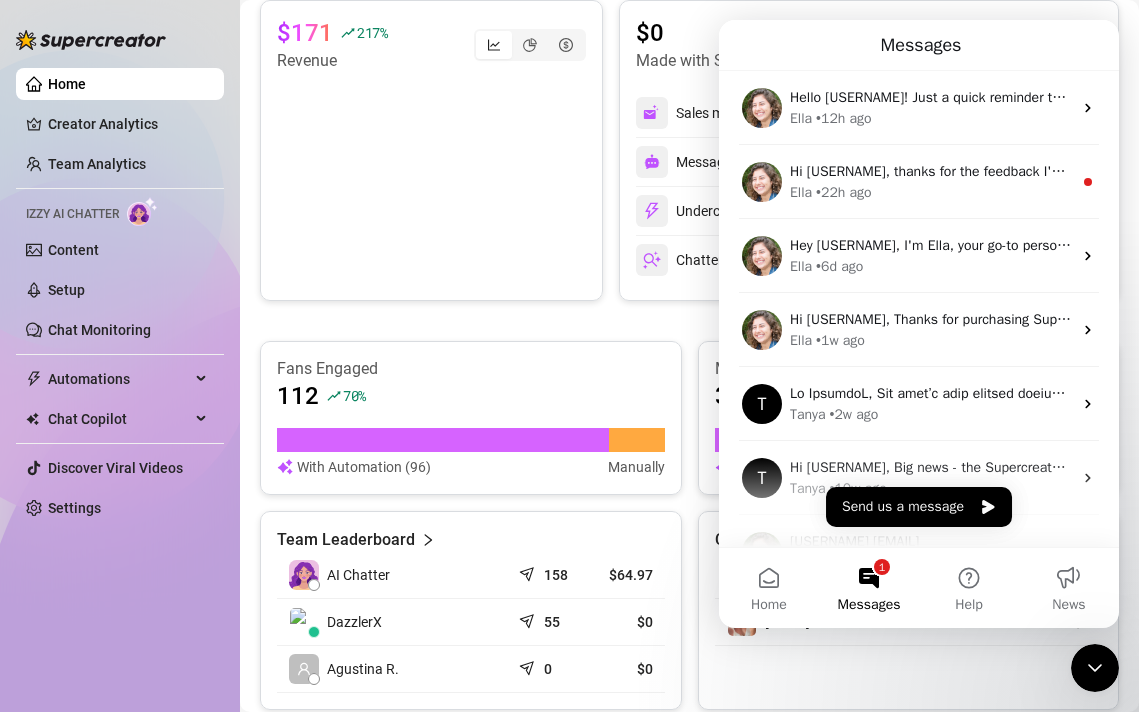 click 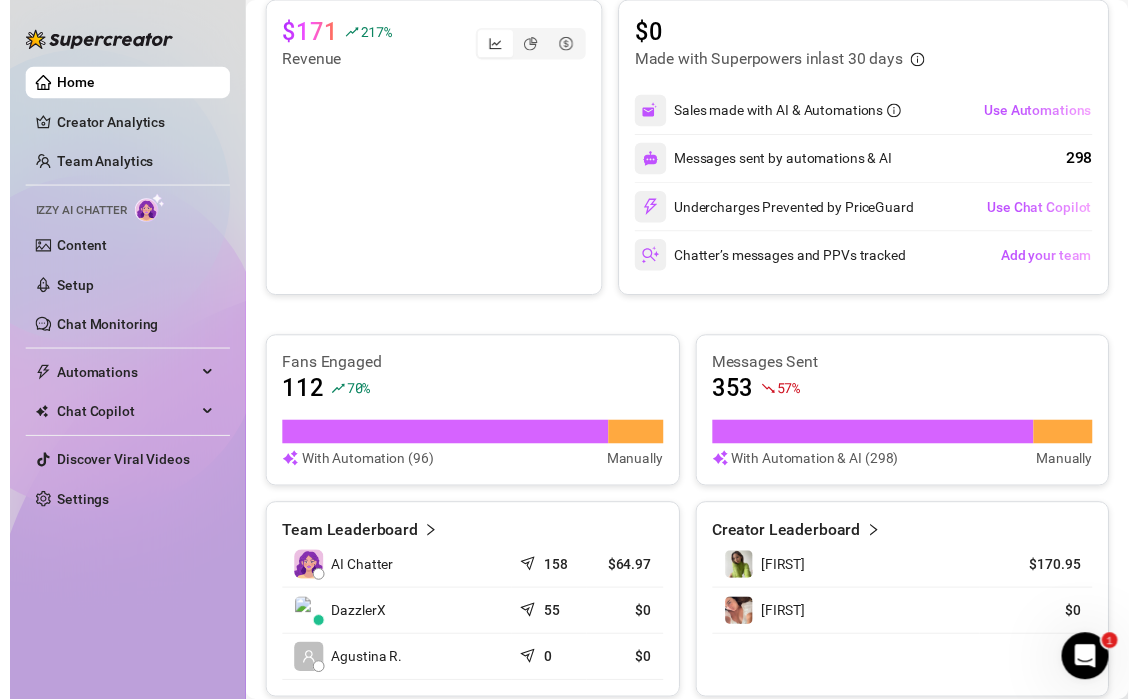 scroll, scrollTop: 0, scrollLeft: 0, axis: both 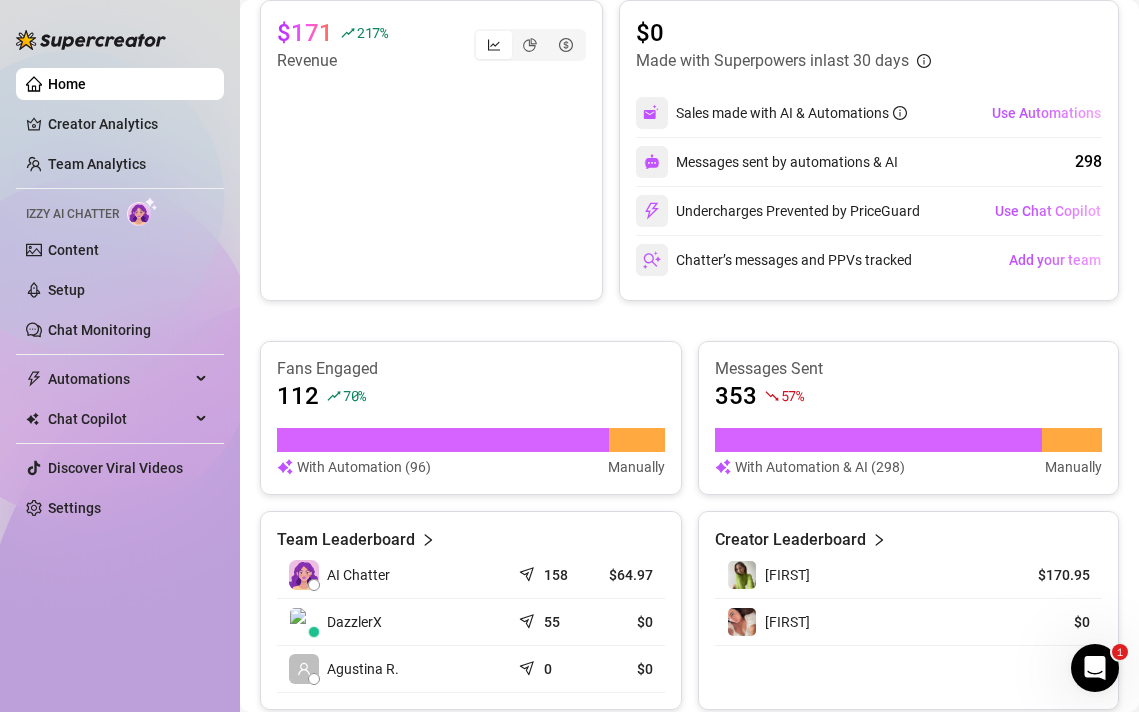 click 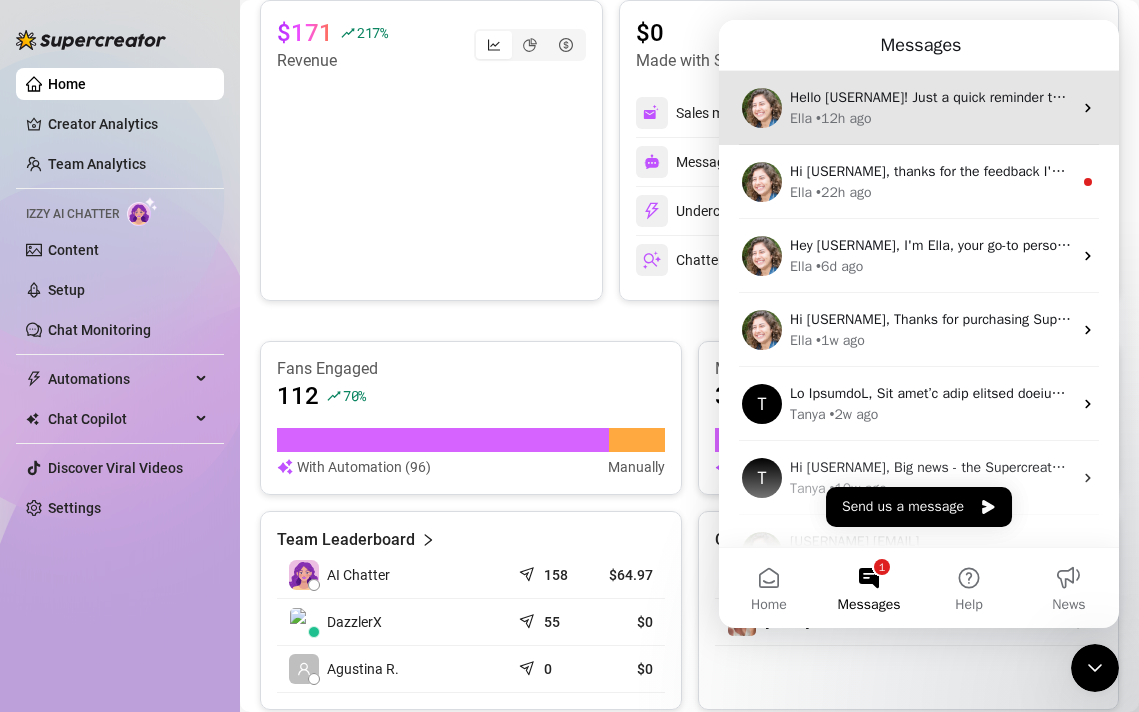 click on "Ella • 12h ago" at bounding box center [931, 118] 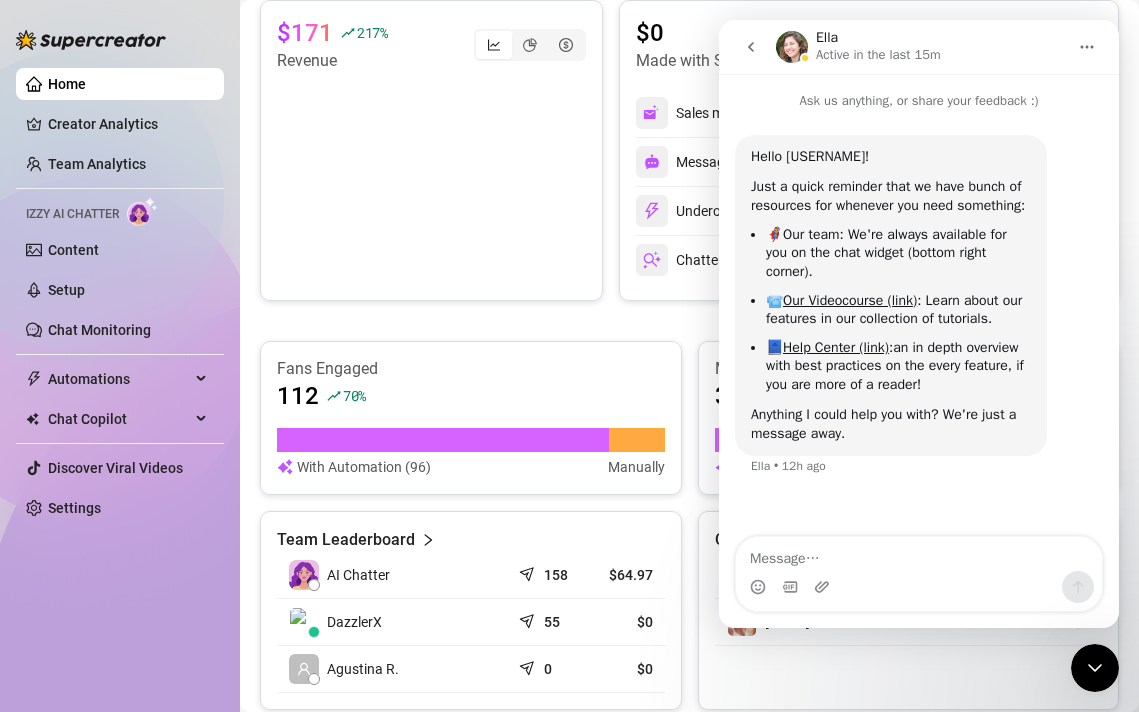 click at bounding box center [919, 554] 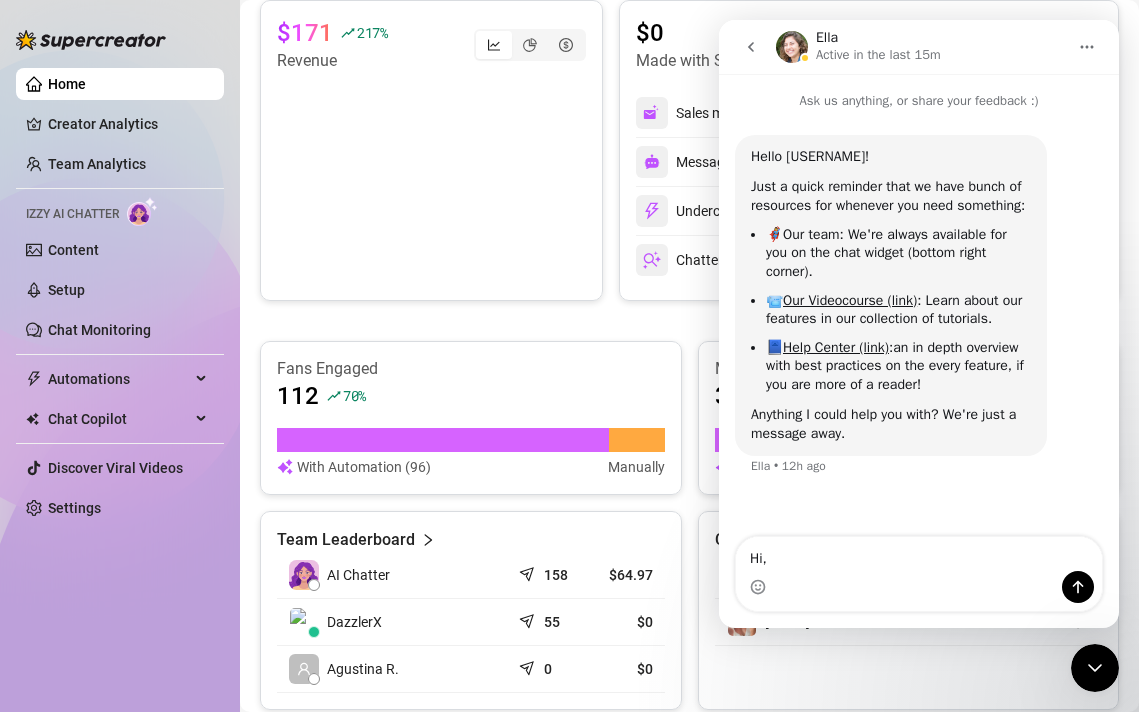 type on "Hi," 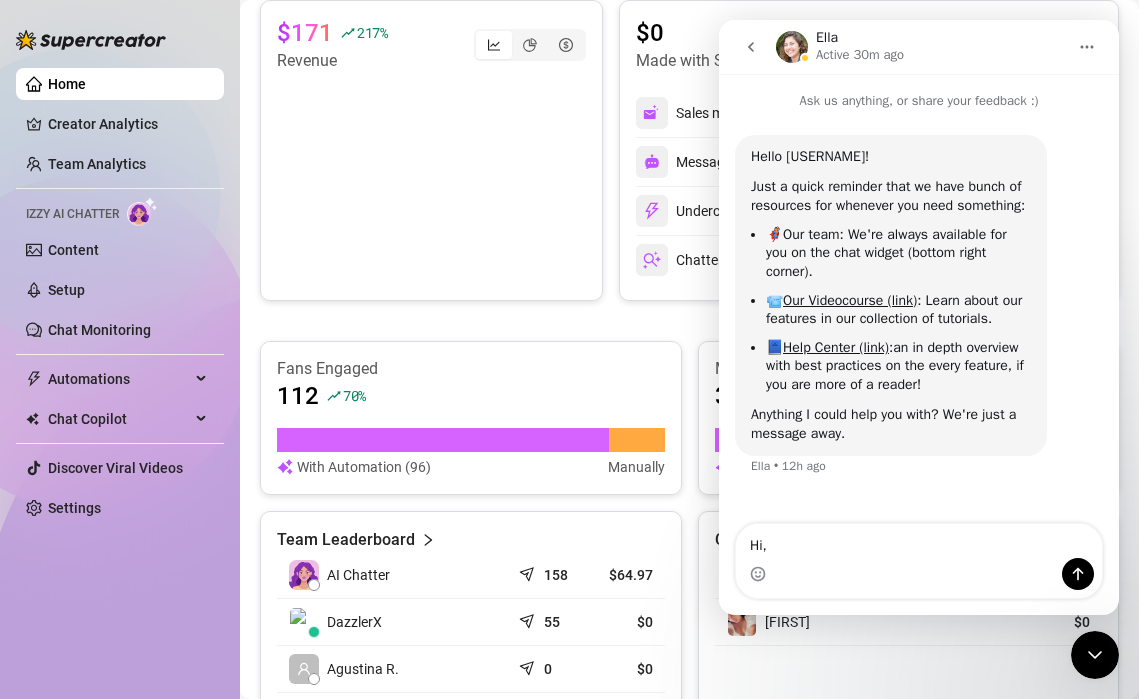 scroll, scrollTop: 12, scrollLeft: 0, axis: vertical 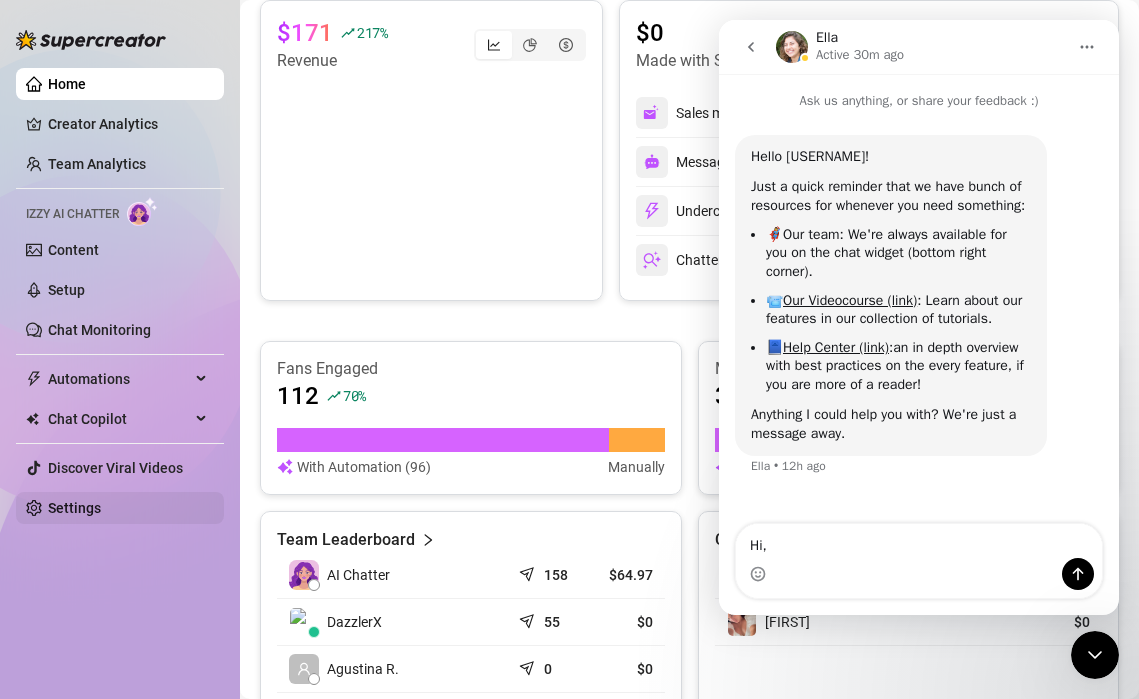 click on "Settings" at bounding box center (74, 508) 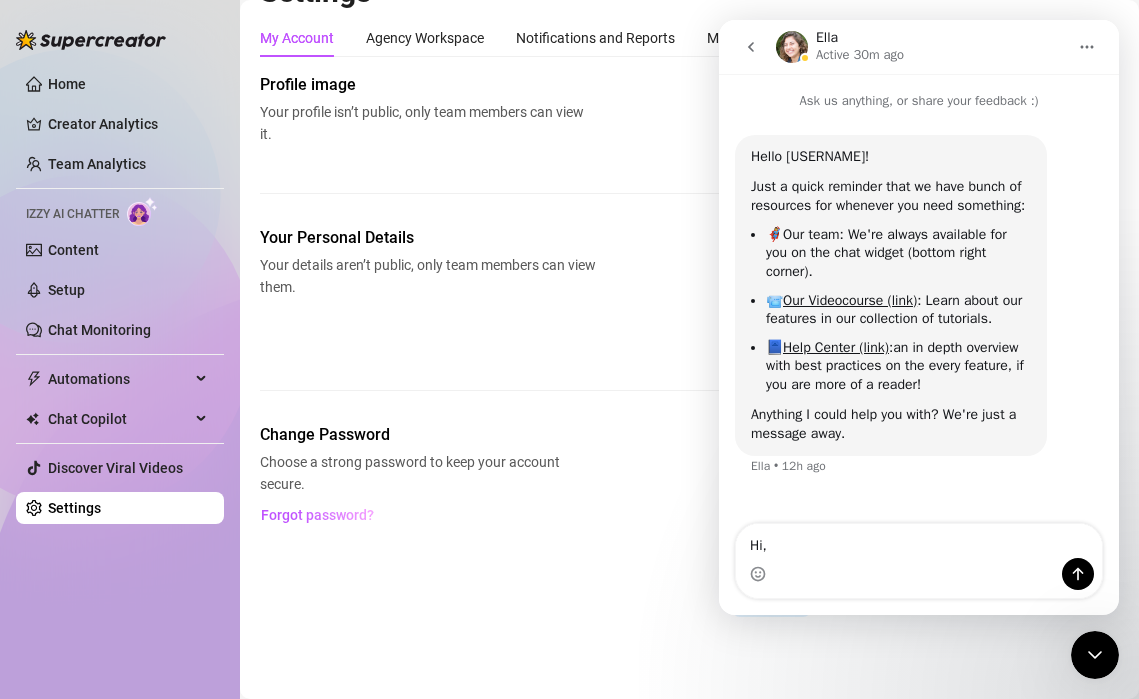 scroll, scrollTop: 0, scrollLeft: 0, axis: both 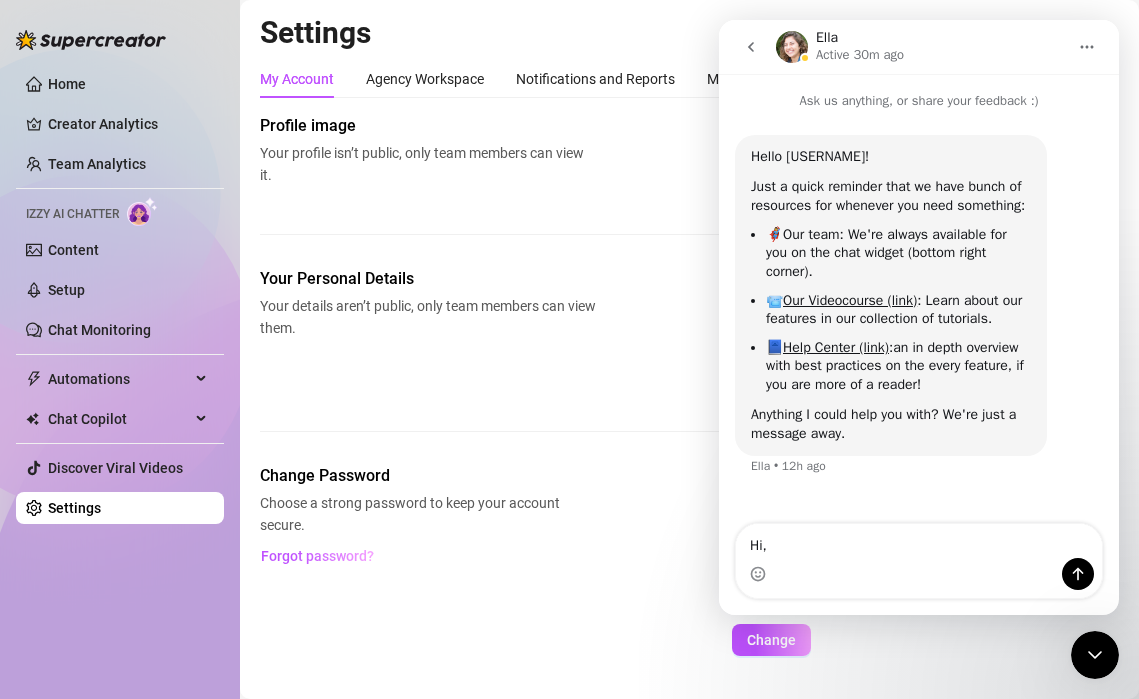 click at bounding box center [751, 47] 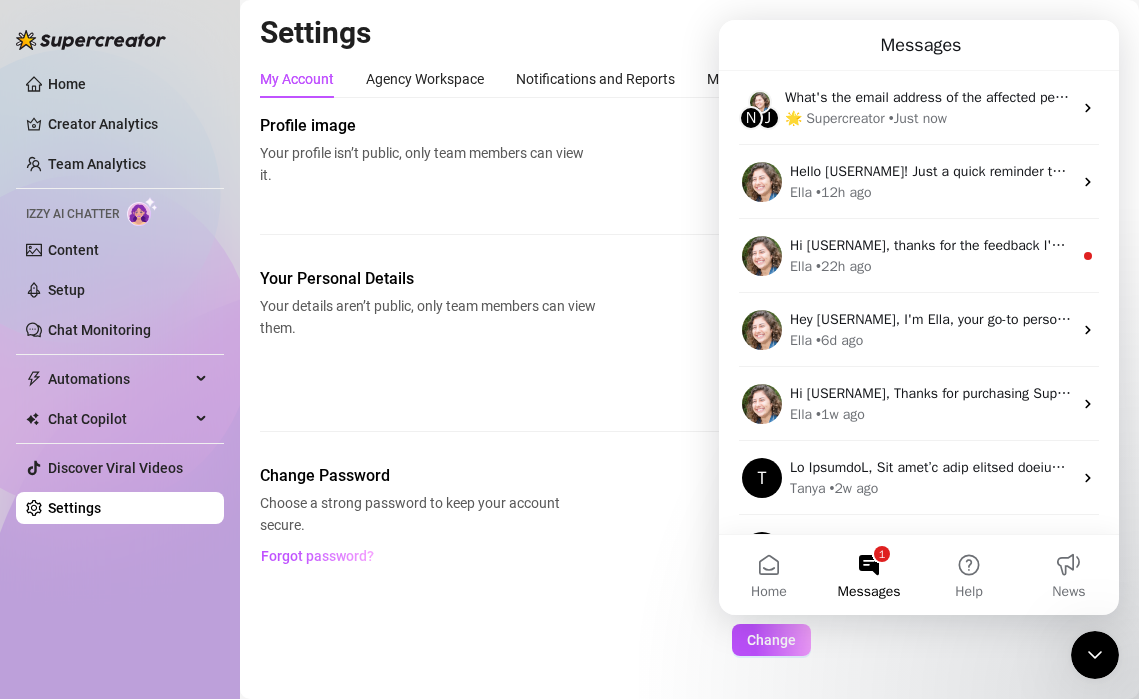 scroll, scrollTop: 0, scrollLeft: 0, axis: both 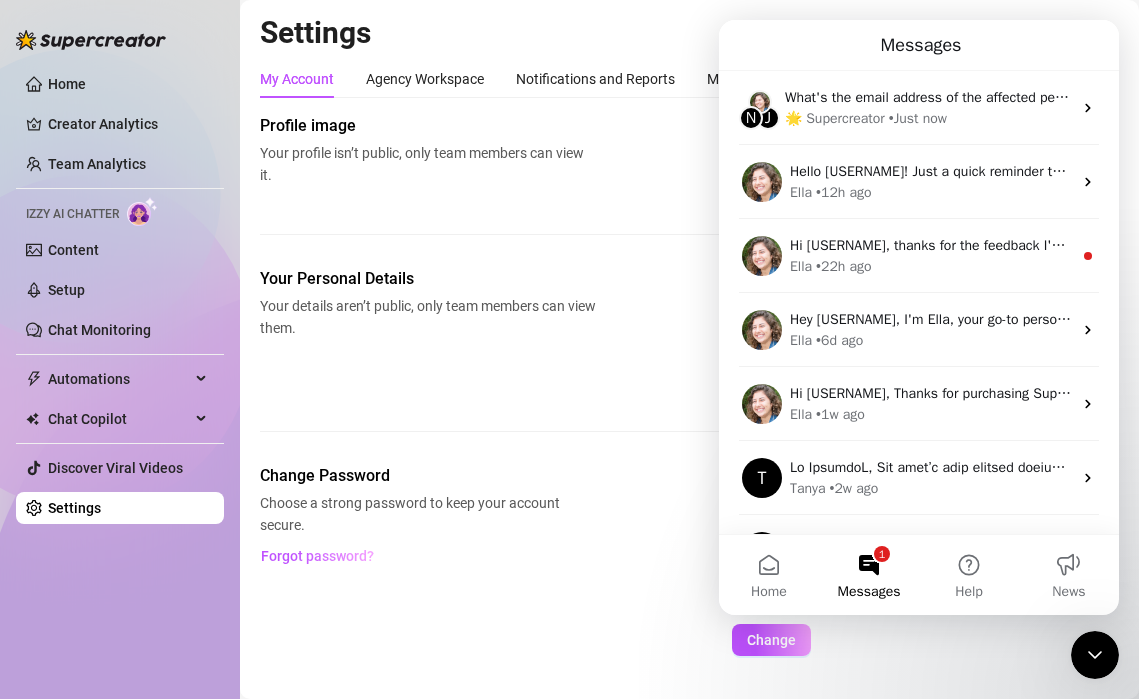 click on "Profile image Your profile isn’t public, only team members can view it. Change Remove" at bounding box center [689, 190] 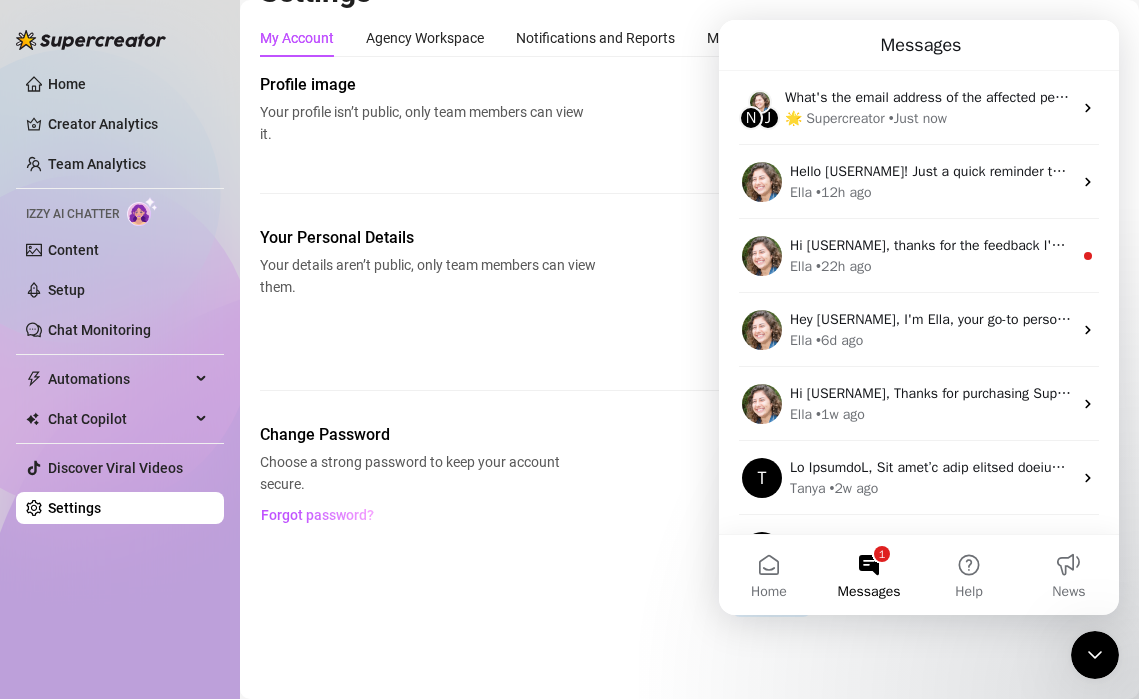 click on "1 Messages" at bounding box center (869, 575) 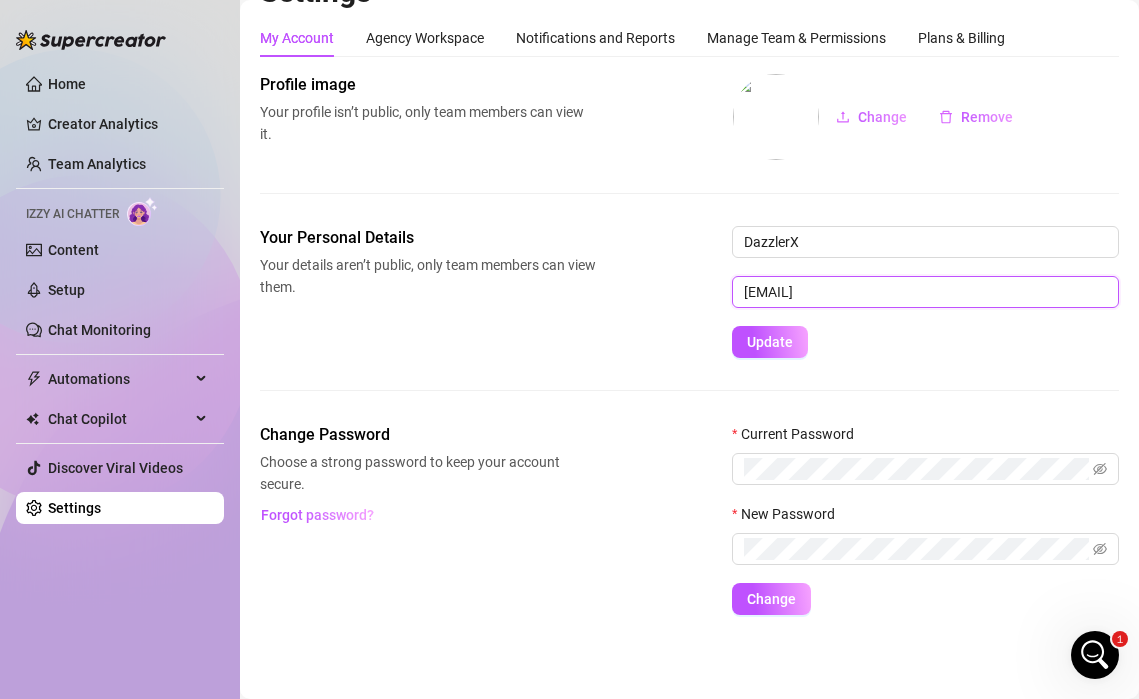 drag, startPoint x: 913, startPoint y: 292, endPoint x: 647, endPoint y: 280, distance: 266.27054 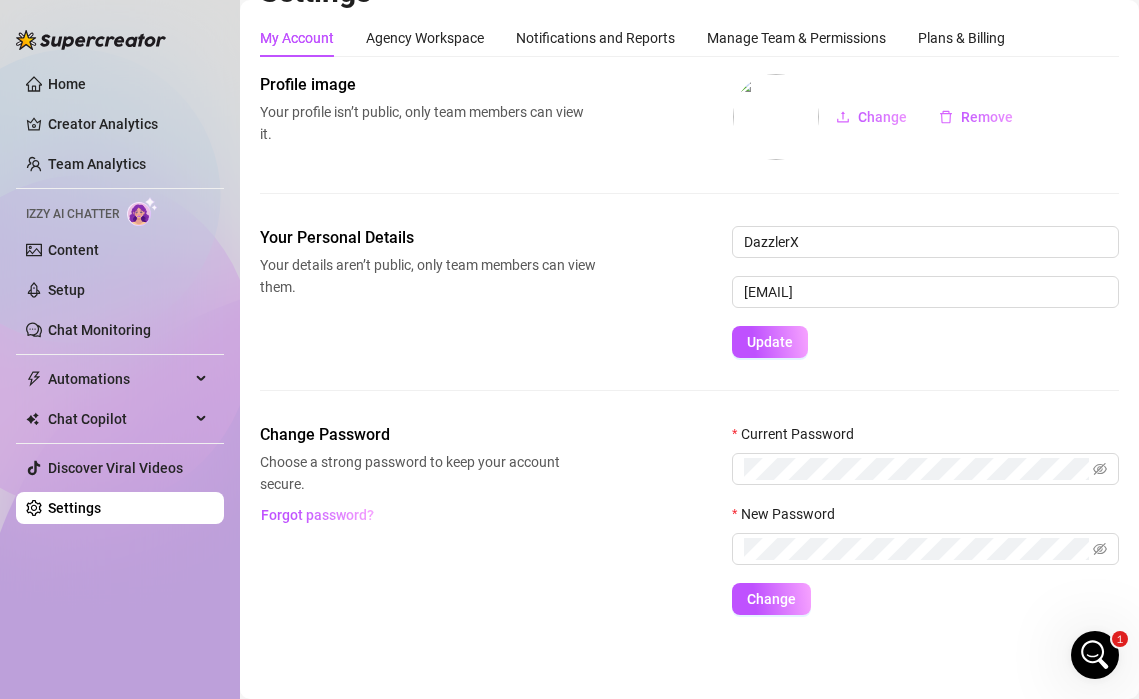 click 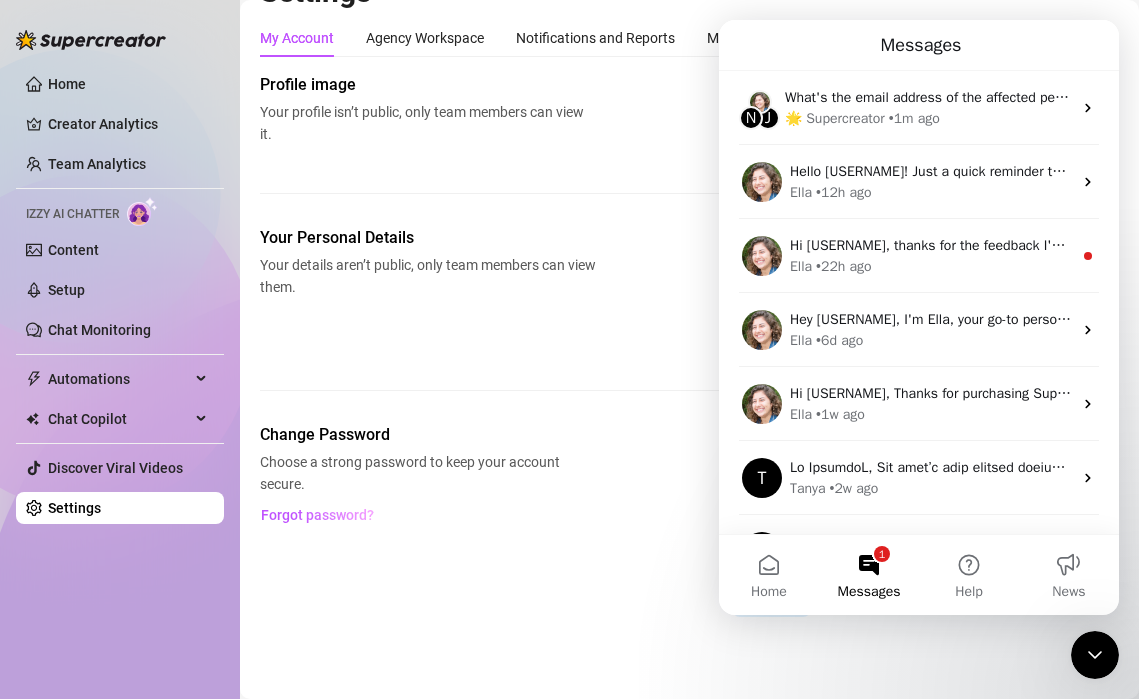 click on "1 Messages" at bounding box center [869, 575] 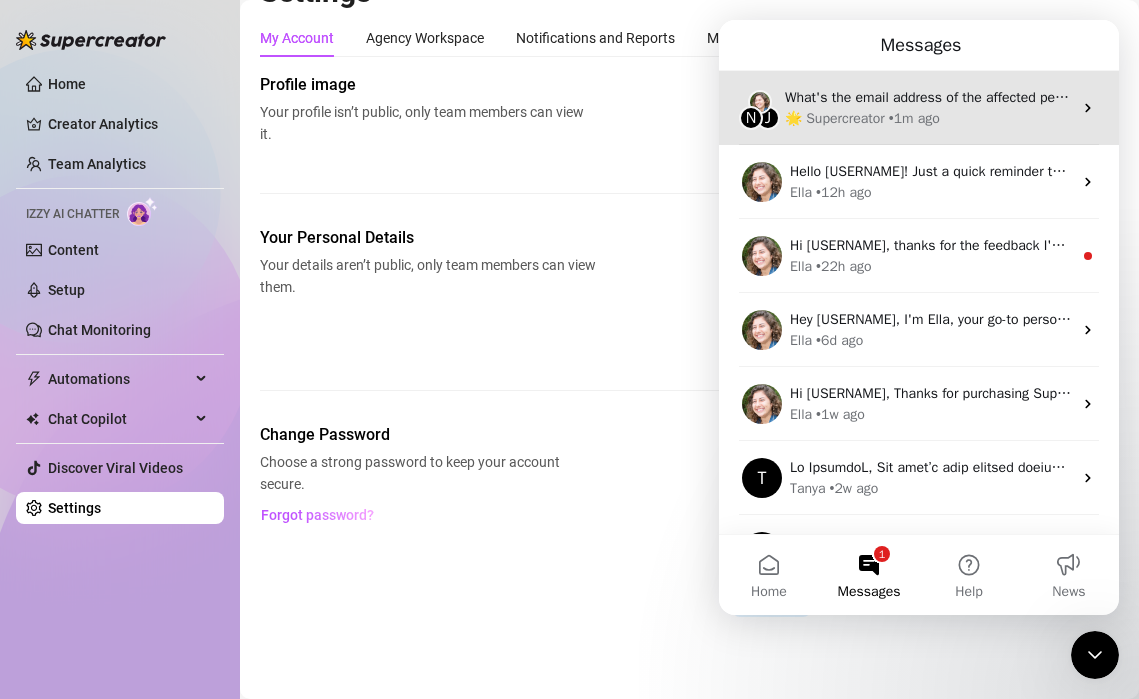 click on "•  1m ago" at bounding box center (914, 118) 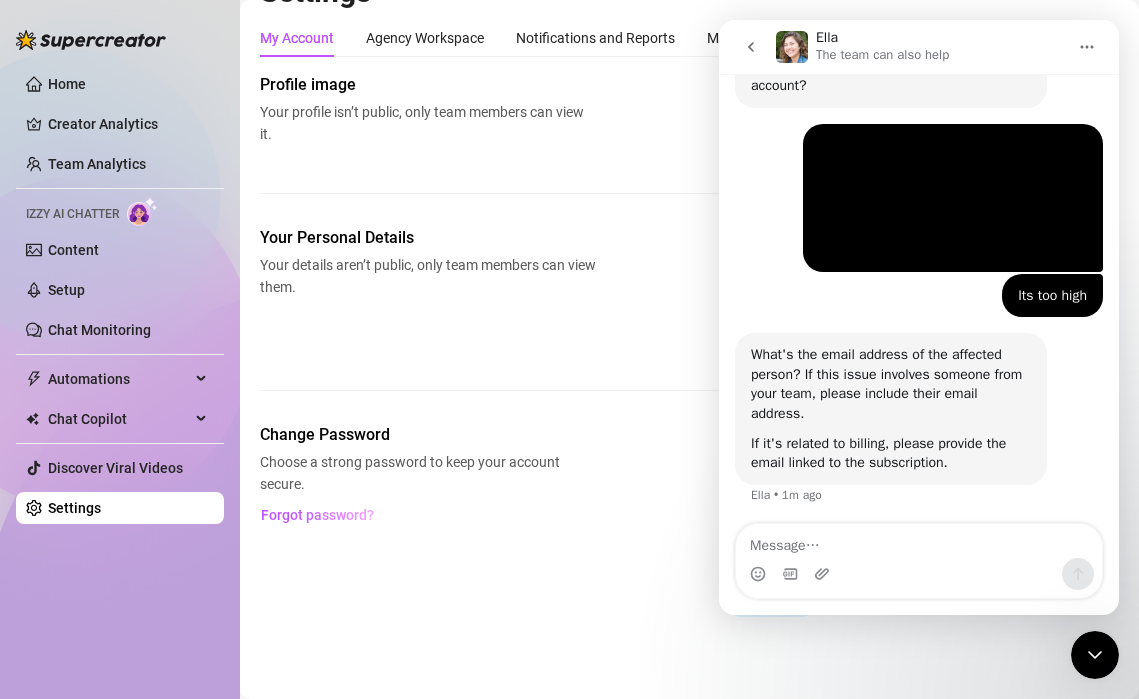 scroll, scrollTop: 594, scrollLeft: 0, axis: vertical 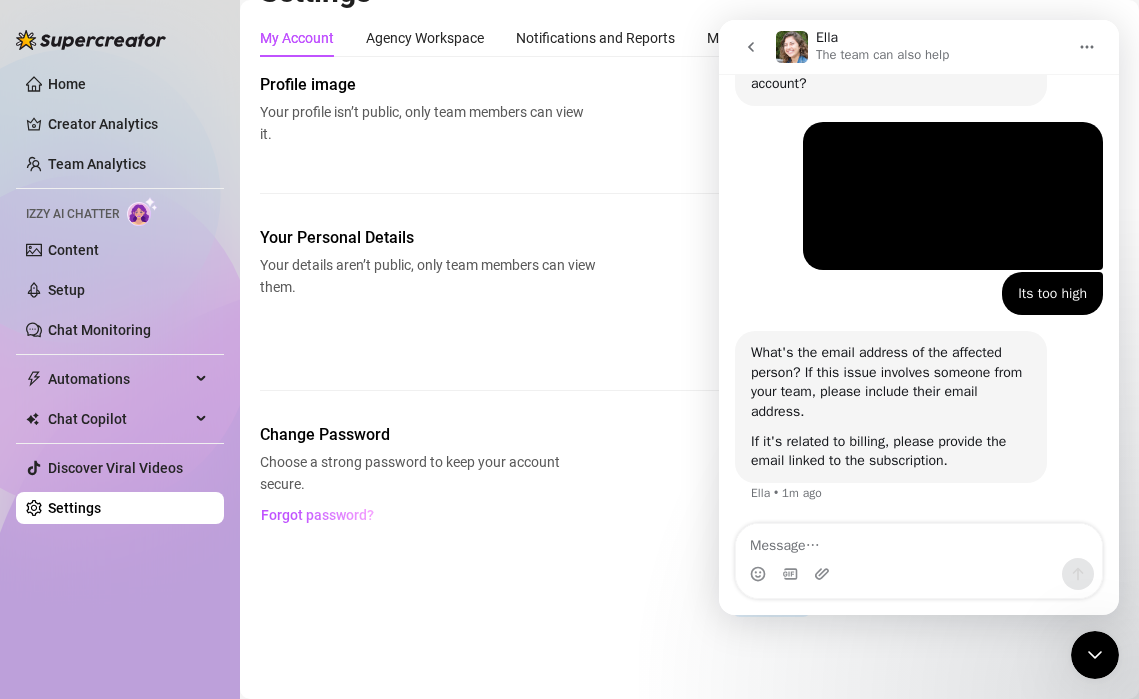 click at bounding box center [919, 541] 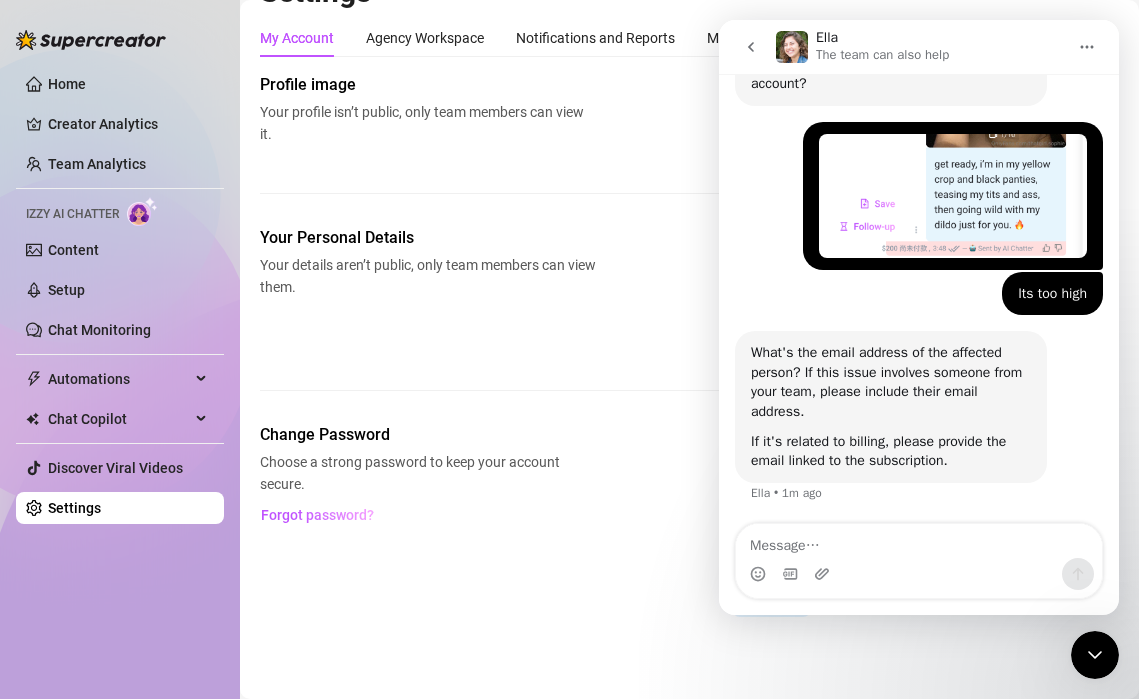 type on "[EMAIL]" 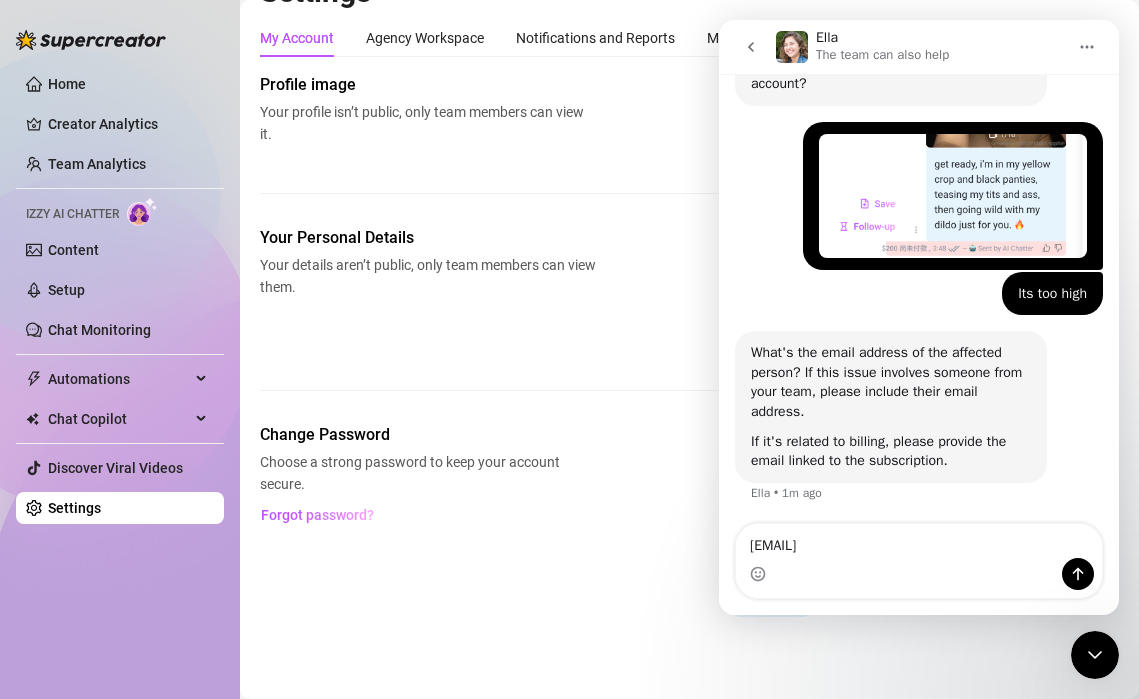 type 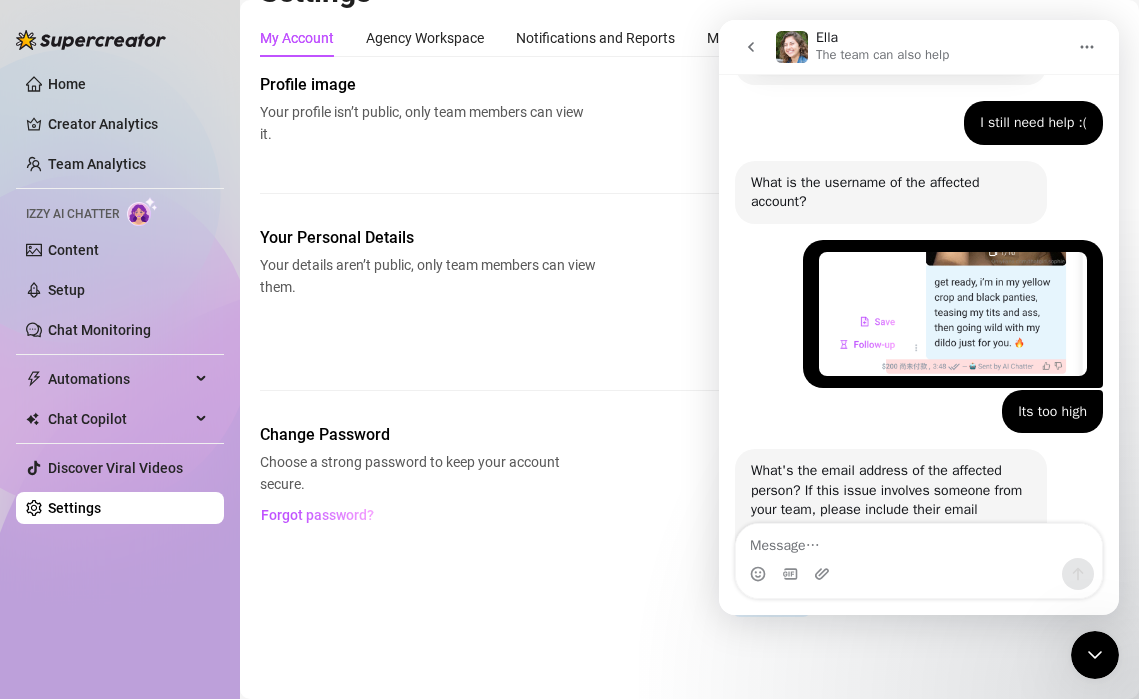 scroll, scrollTop: 894, scrollLeft: 0, axis: vertical 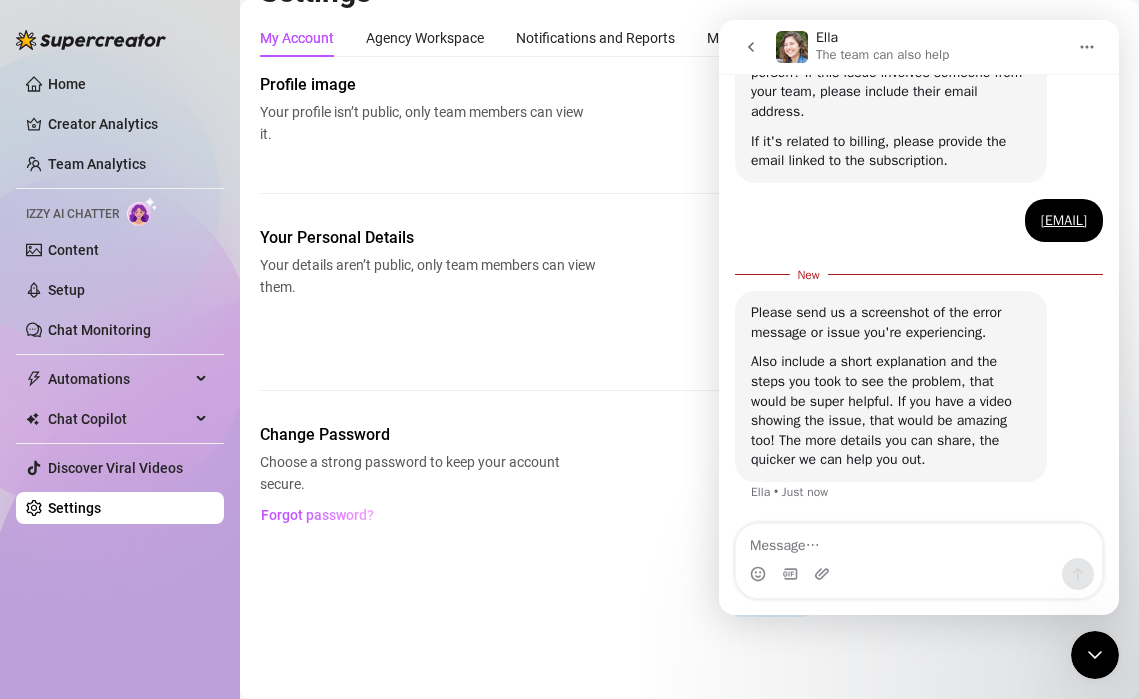 click on "Also include a short explanation and the steps you took to see the problem, that would be super helpful. If you have a video showing the issue, that would be amazing too! The more details you can share, the quicker we can help you out." at bounding box center (891, 411) 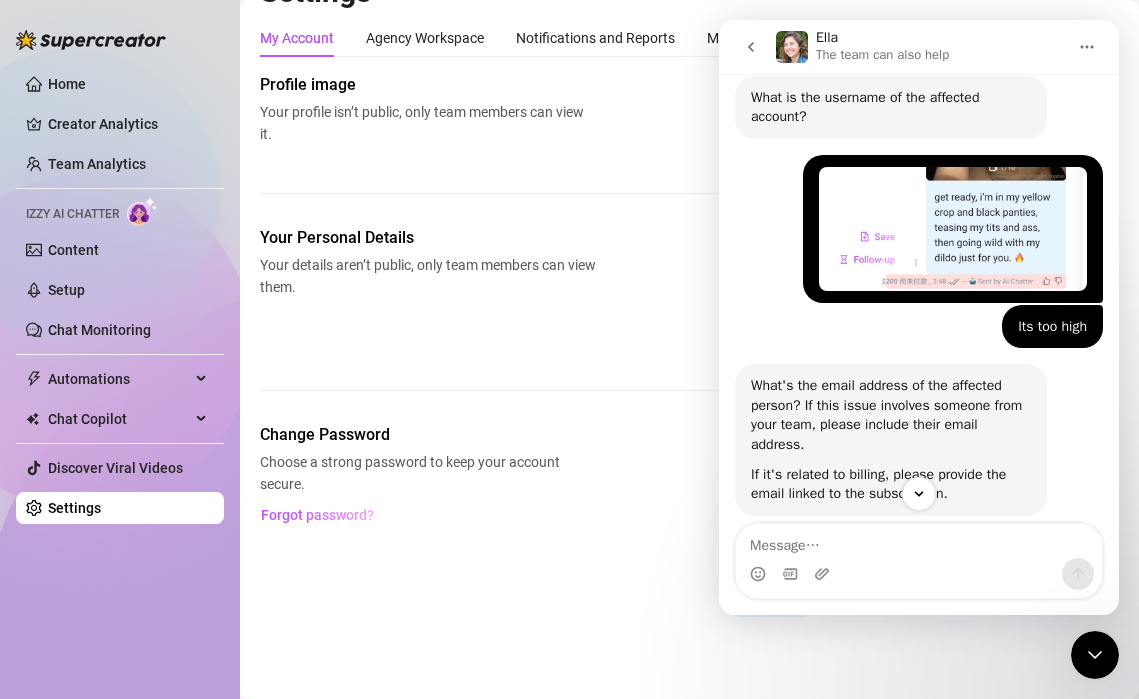 scroll, scrollTop: 536, scrollLeft: 0, axis: vertical 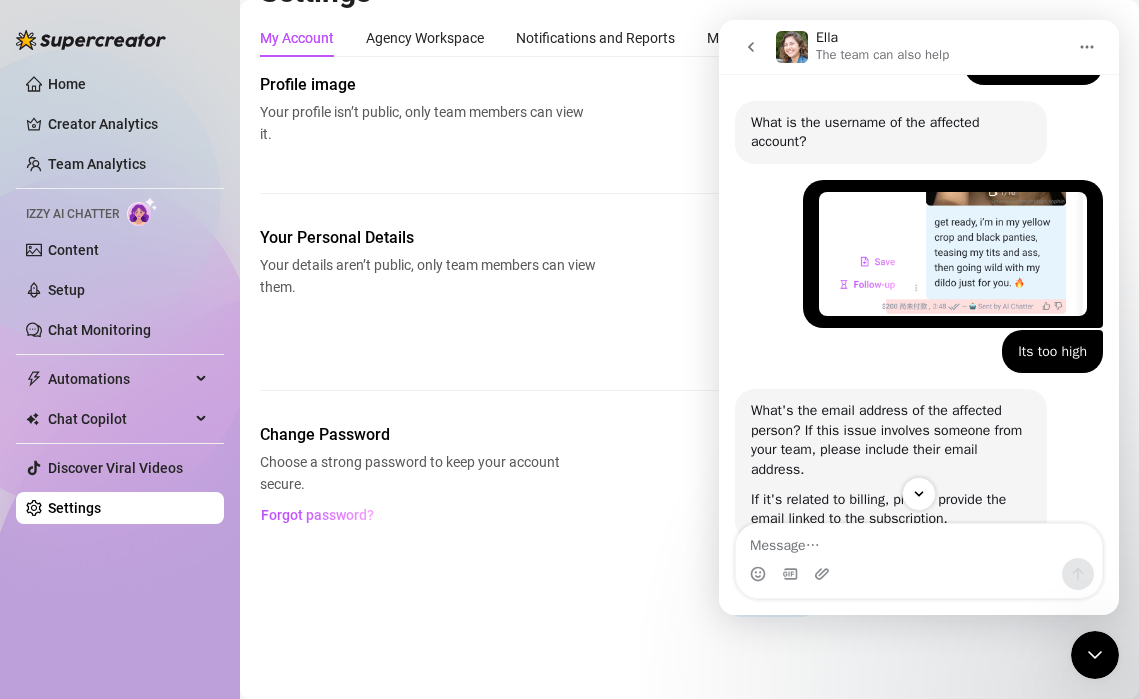 click on "Your Personal Details Your details aren’t public, only team members can view them. [USERNAME] [EMAIL] Update" at bounding box center [689, 292] 